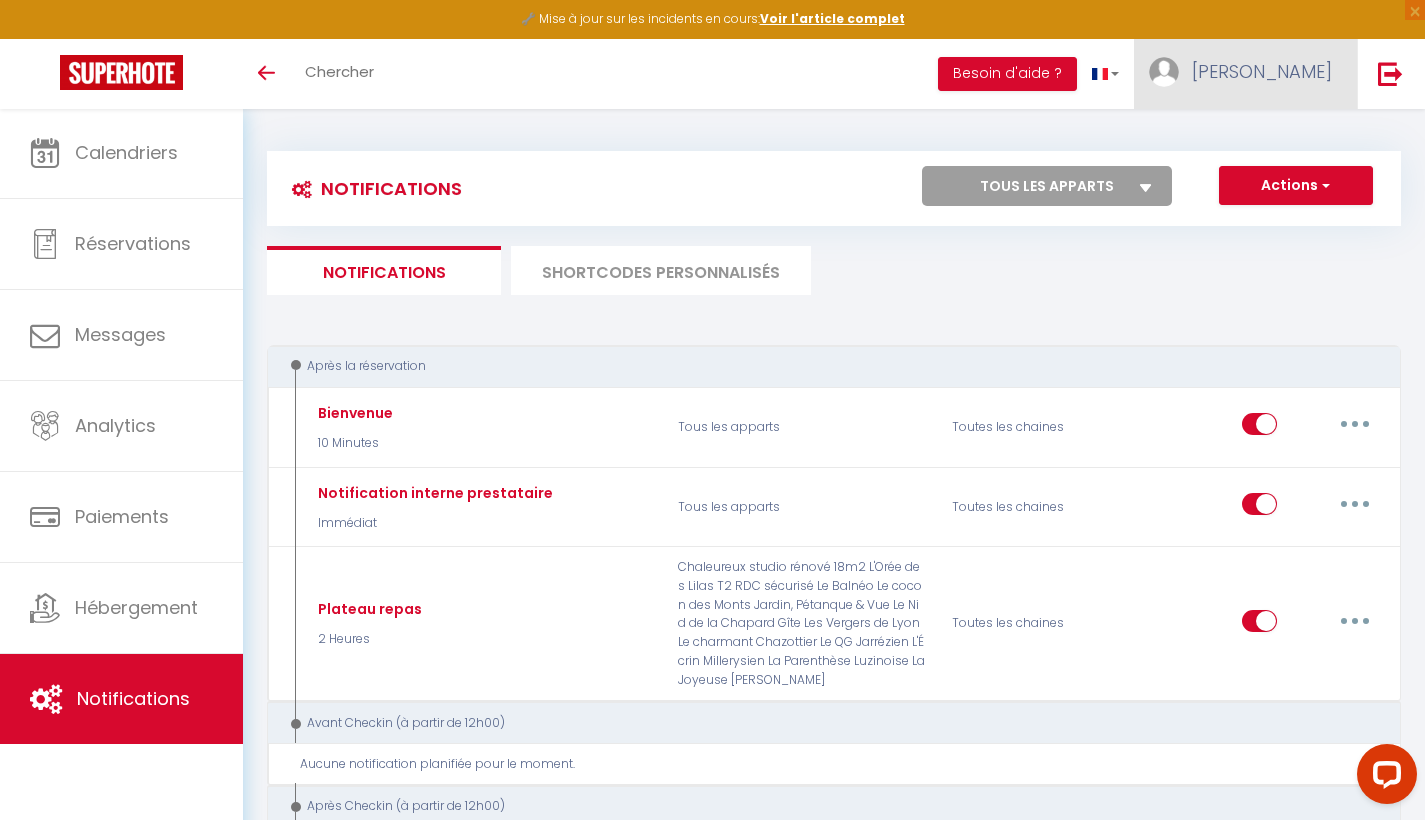 scroll, scrollTop: 0, scrollLeft: 0, axis: both 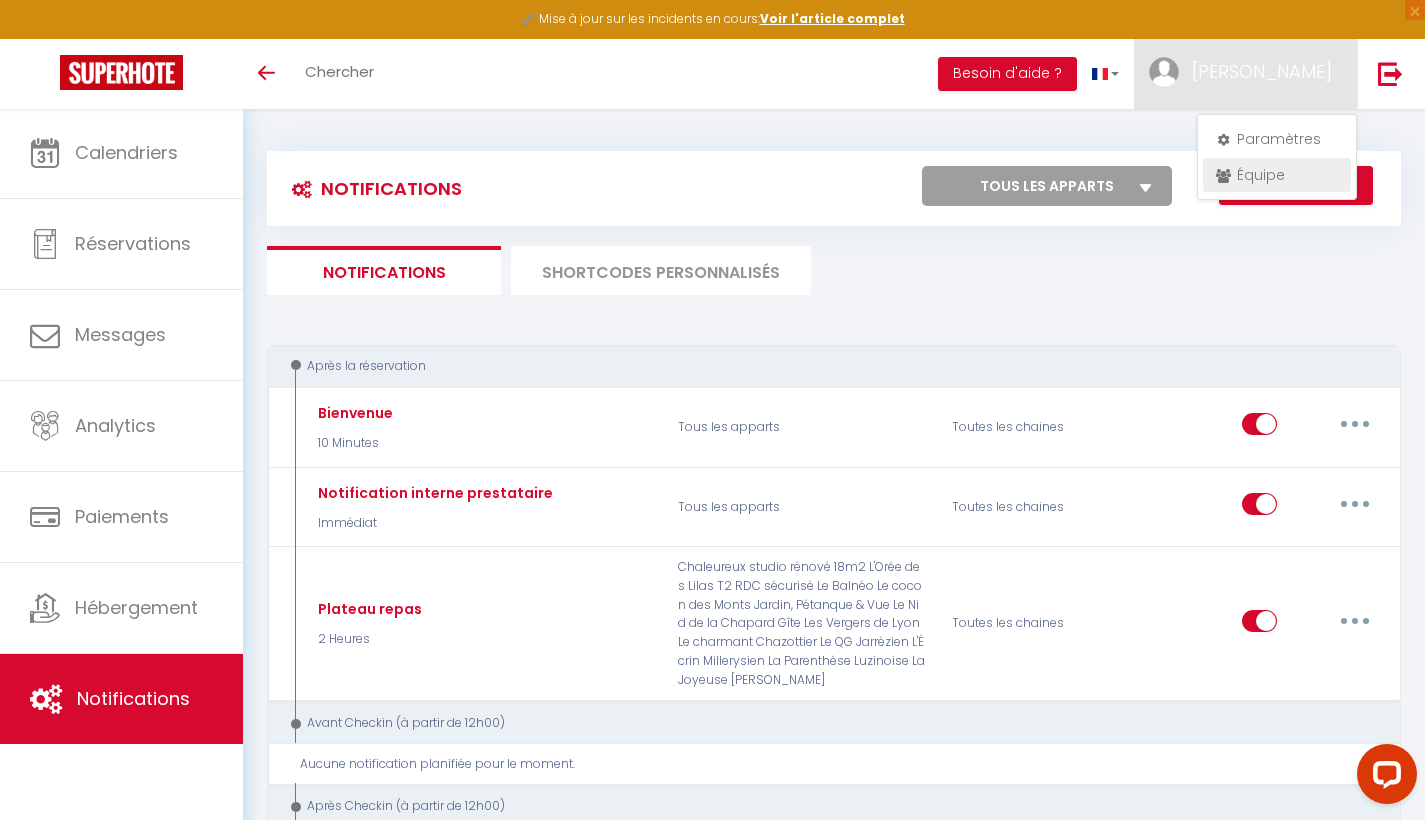 click on "Équipe" at bounding box center [1277, 175] 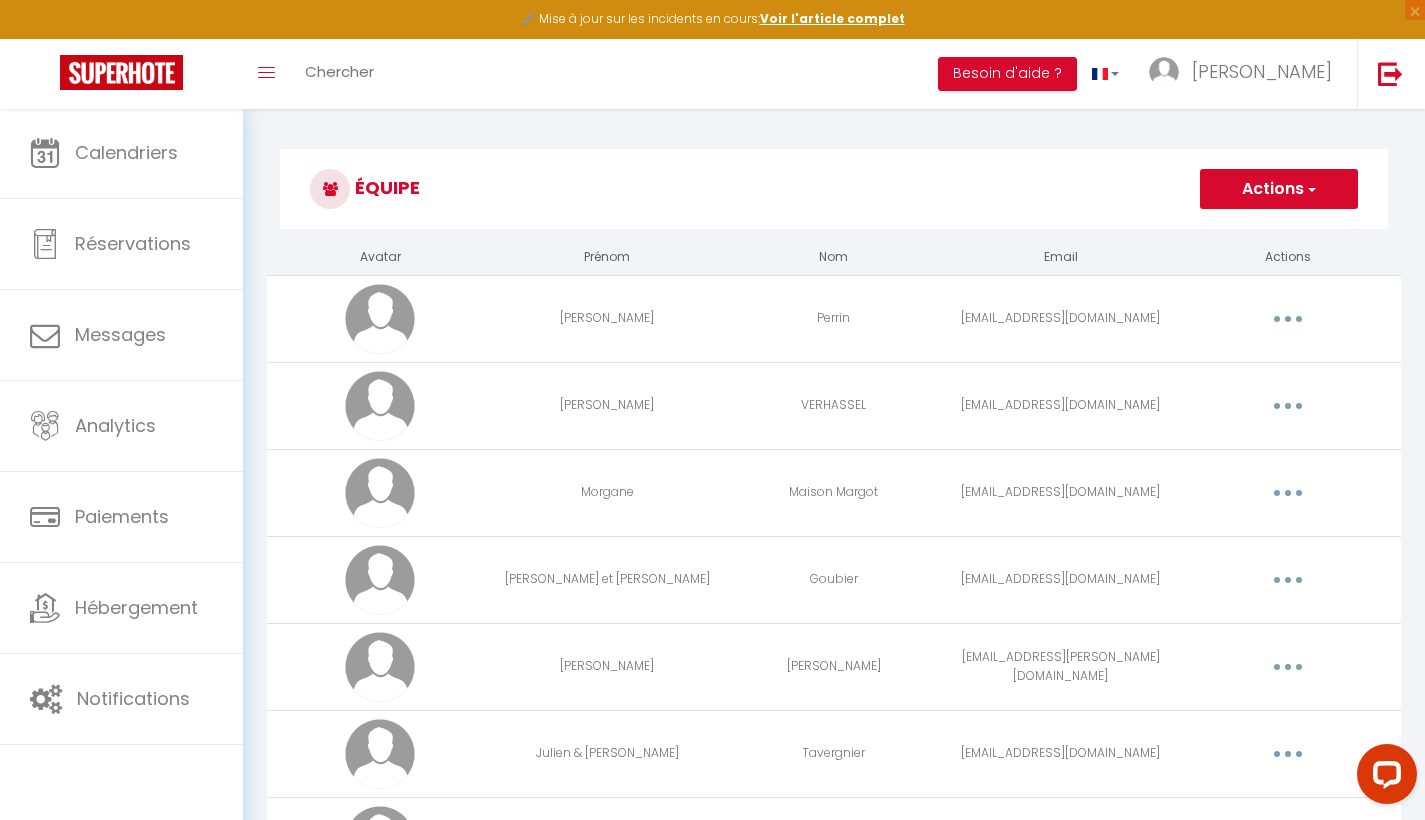 click on "Équipe" at bounding box center (834, 189) 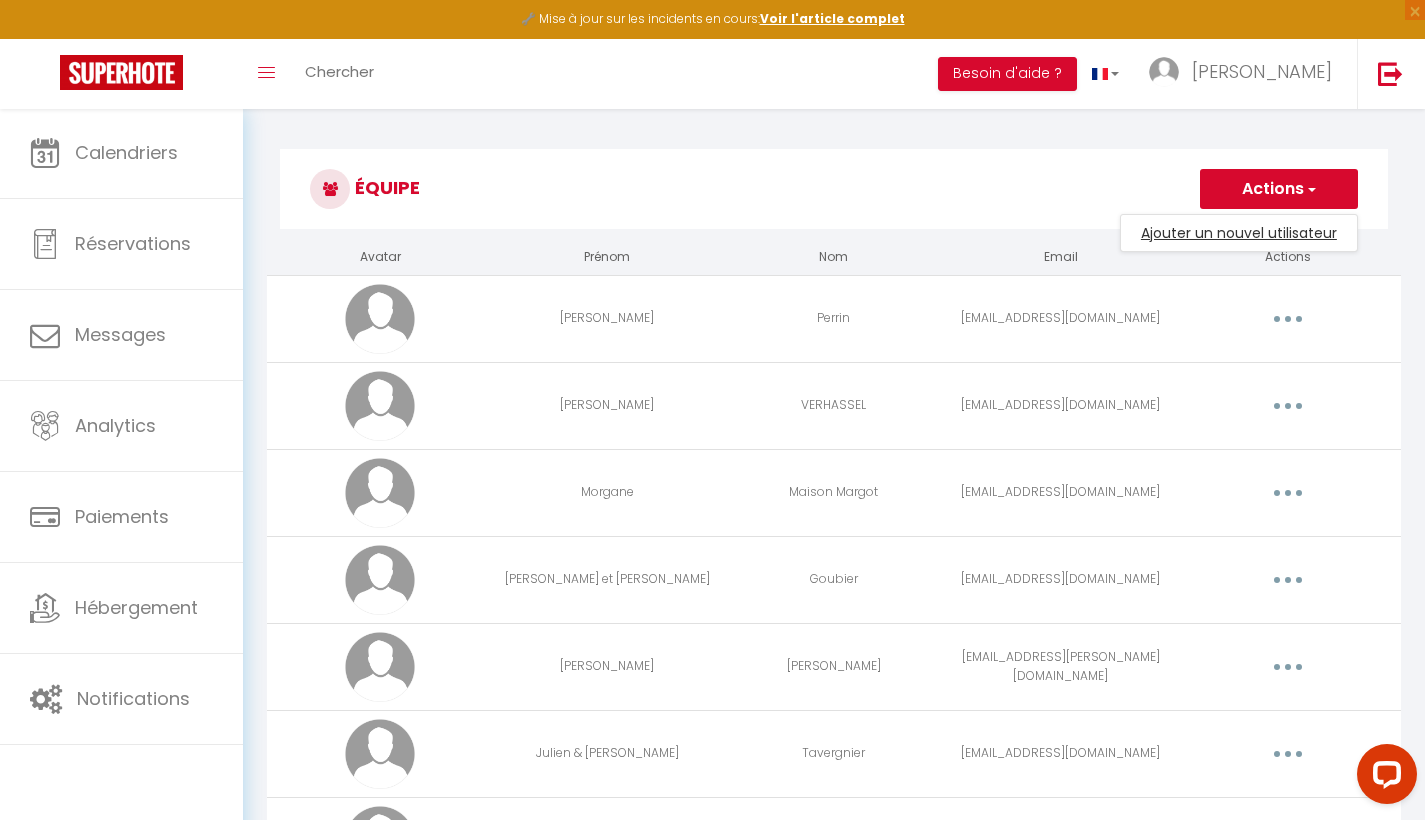 click on "Ajouter un nouvel utilisateur" at bounding box center (1239, 233) 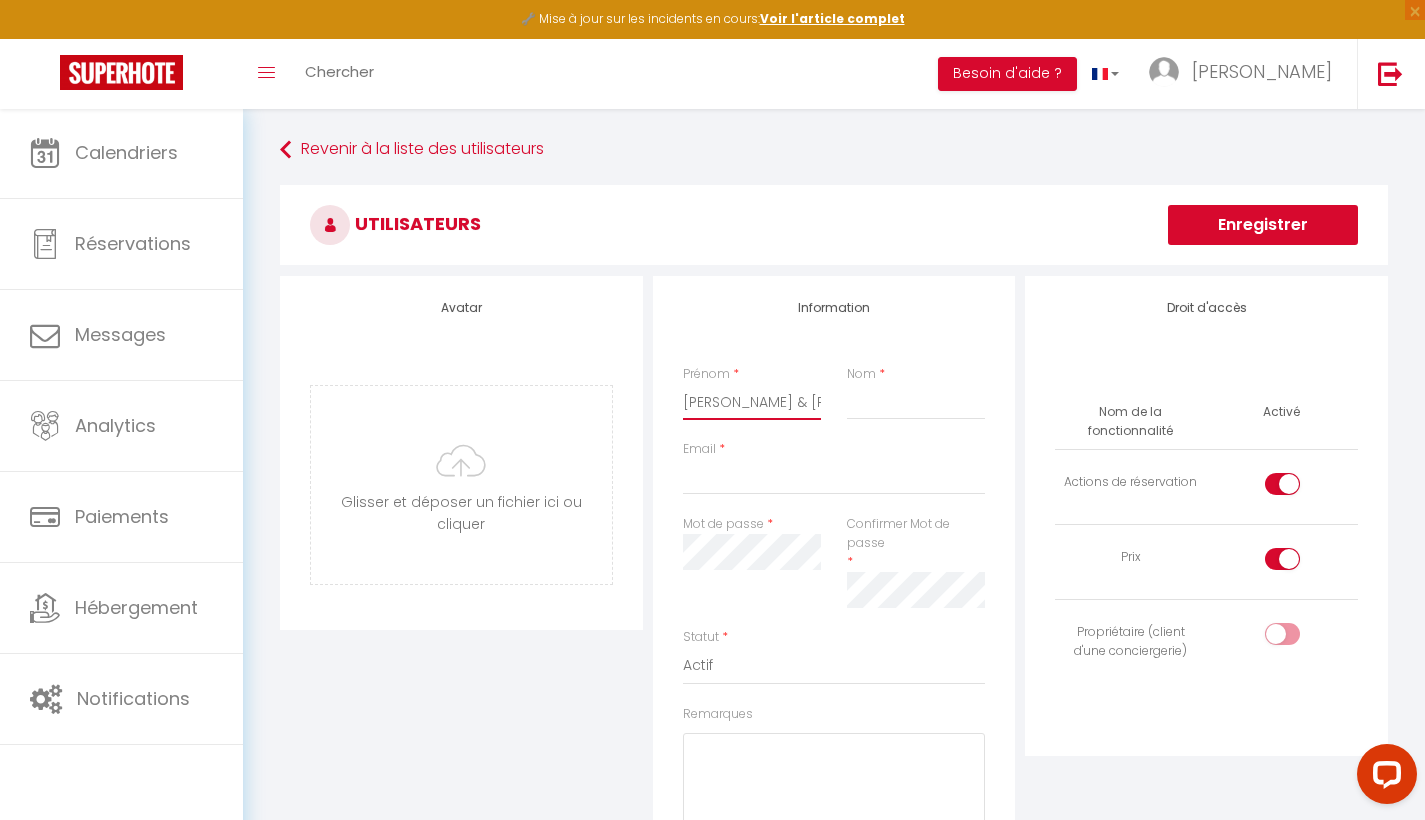 type on "[PERSON_NAME] & [PERSON_NAME]" 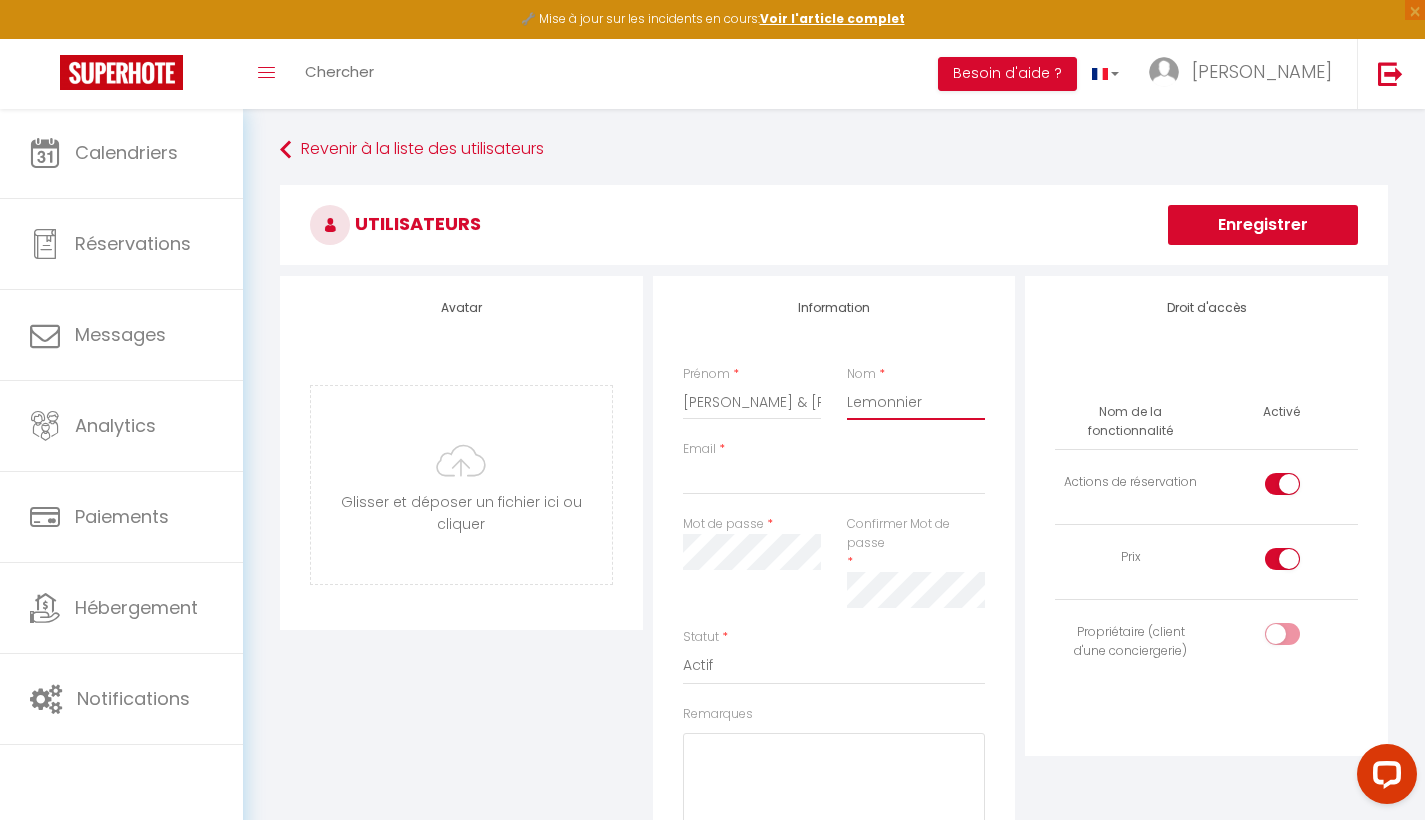 type on "Lemonnier" 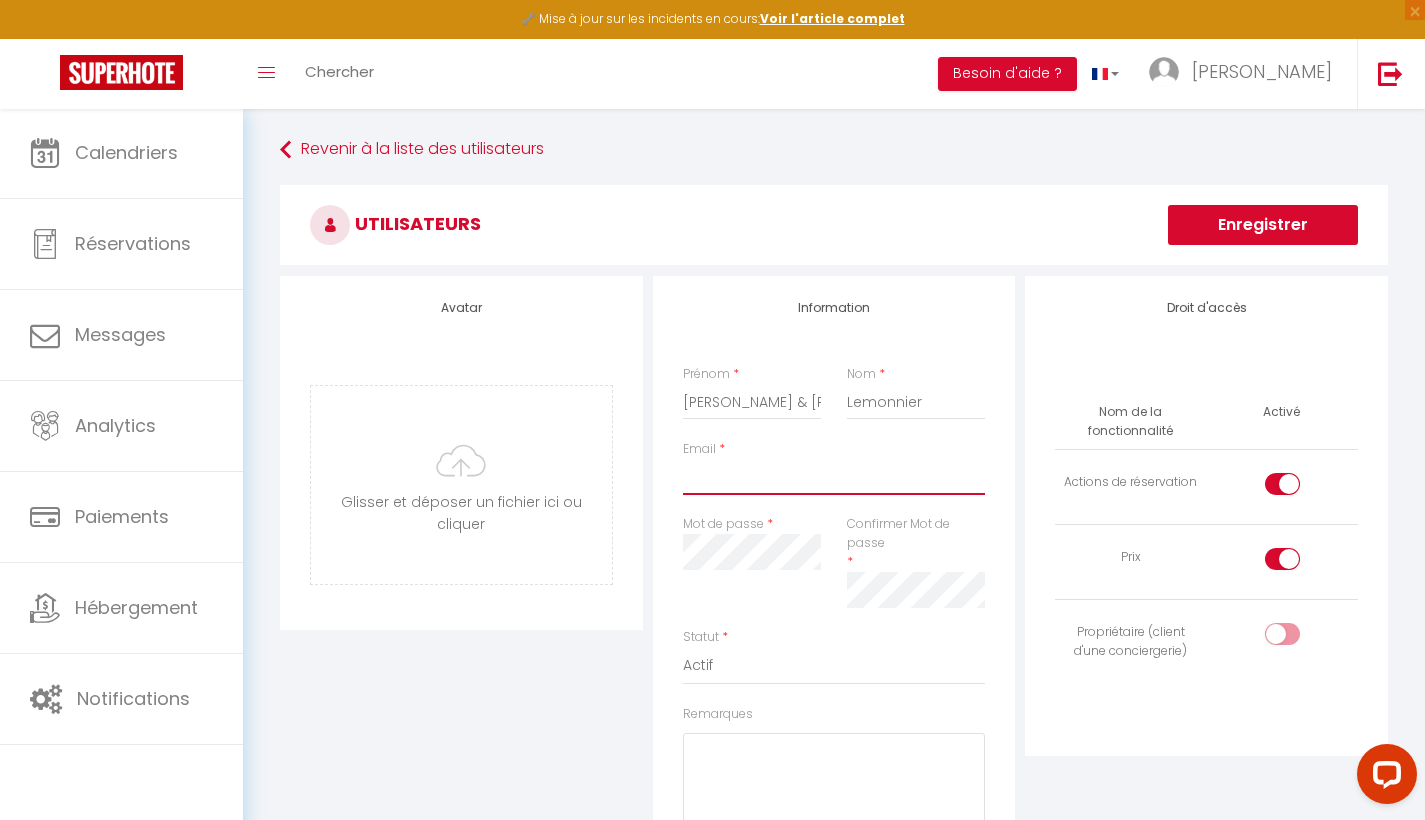 paste on "[EMAIL_ADDRESS][DOMAIN_NAME]" 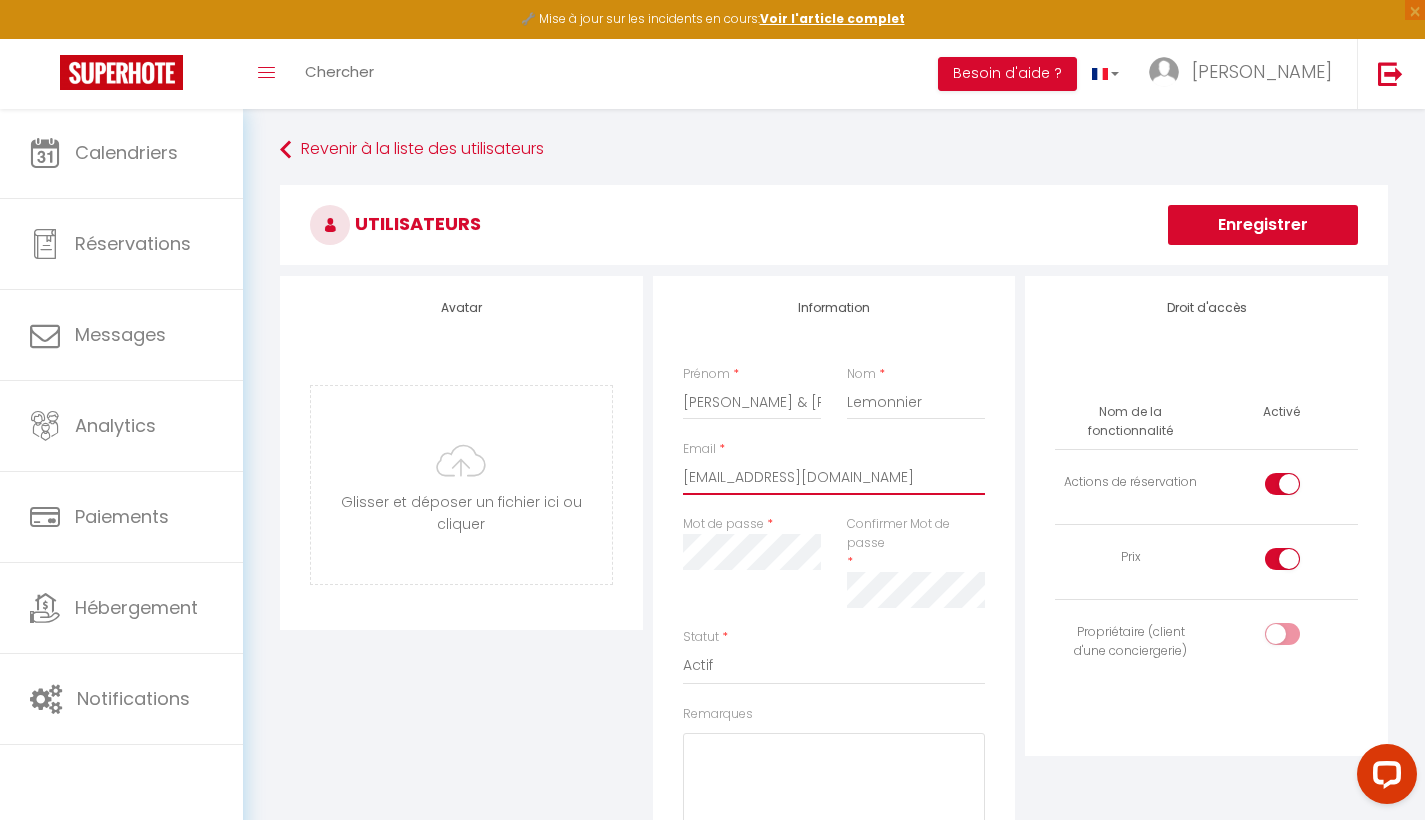 type on "[EMAIL_ADDRESS][DOMAIN_NAME]" 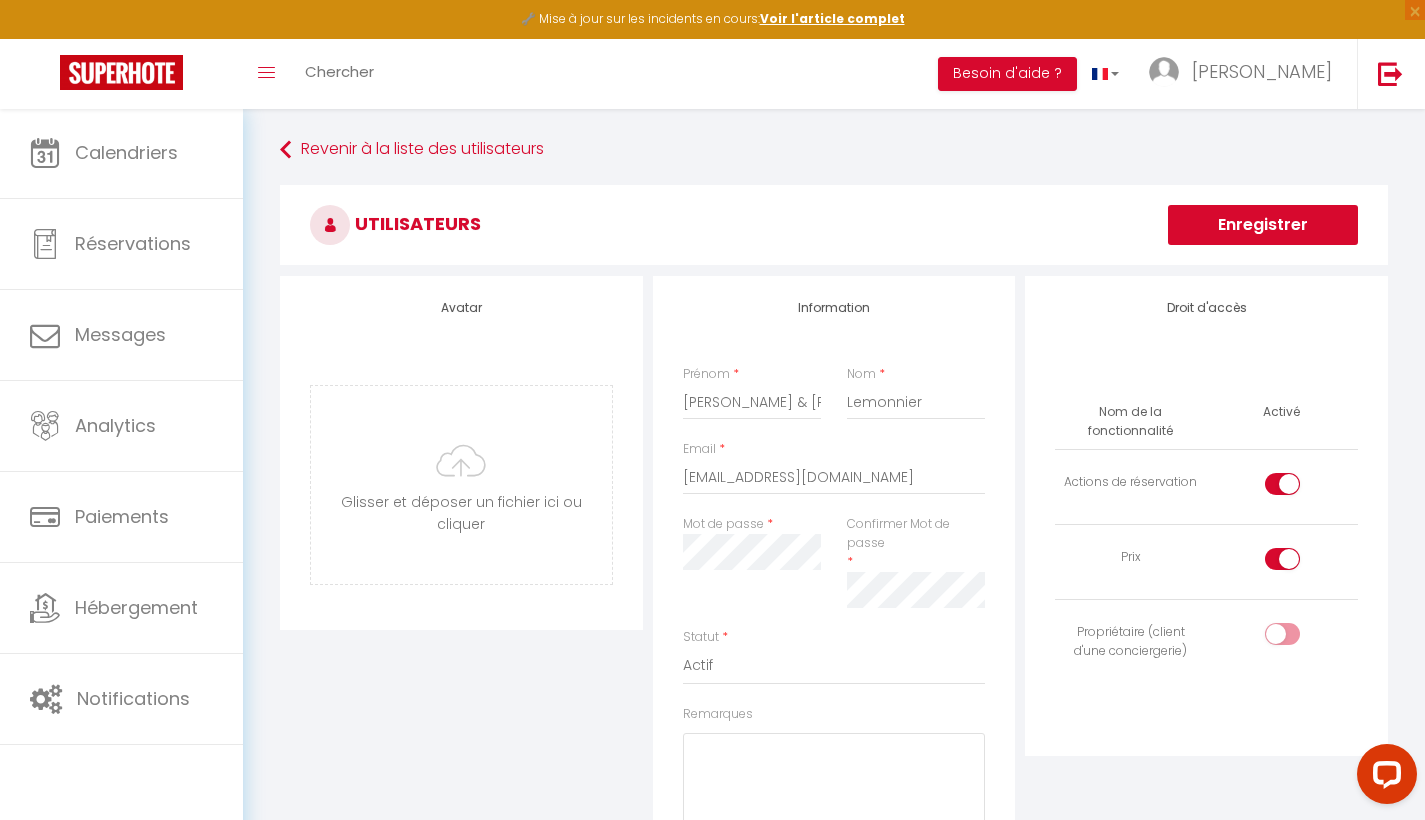click at bounding box center [1282, 484] 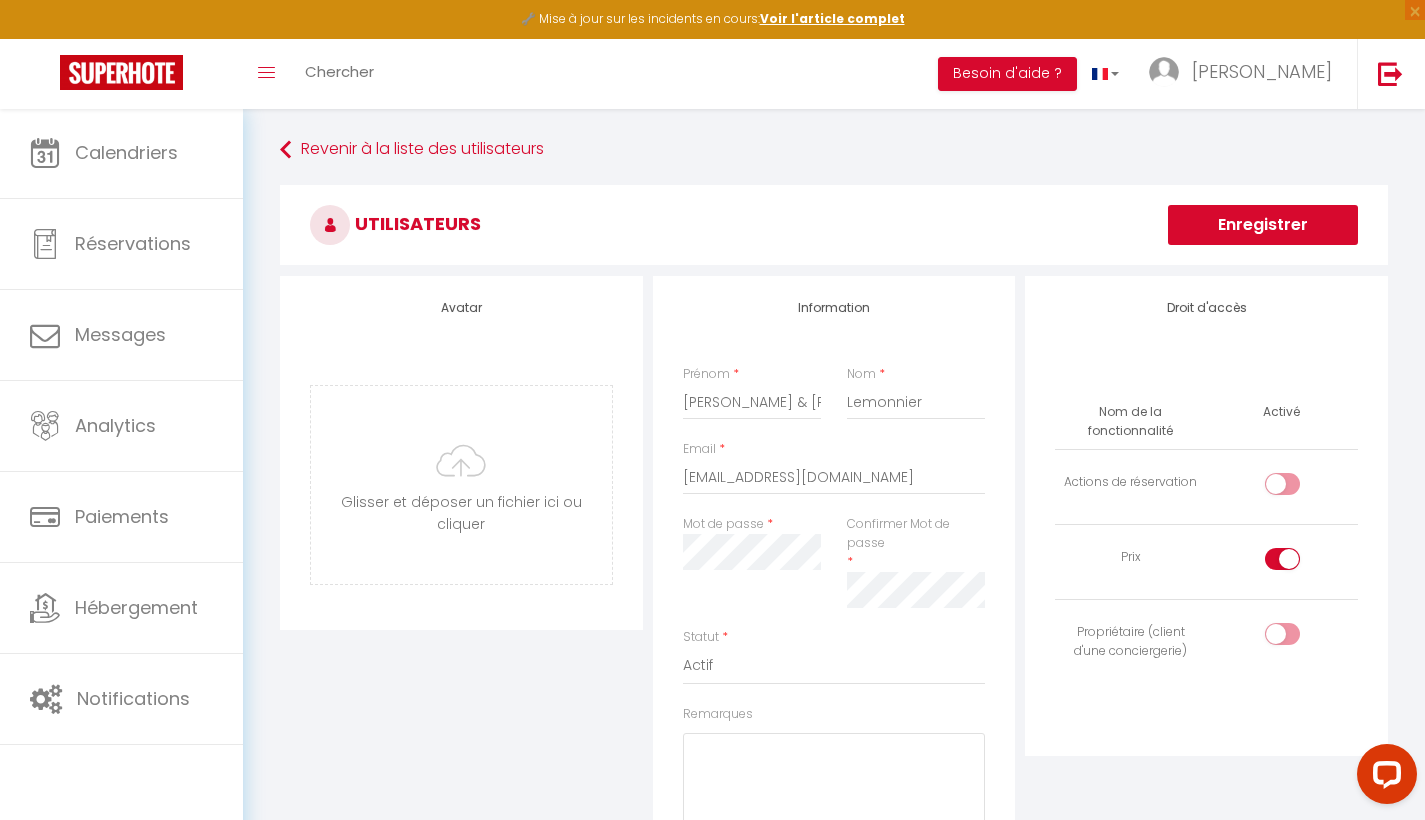 click at bounding box center [1299, 563] 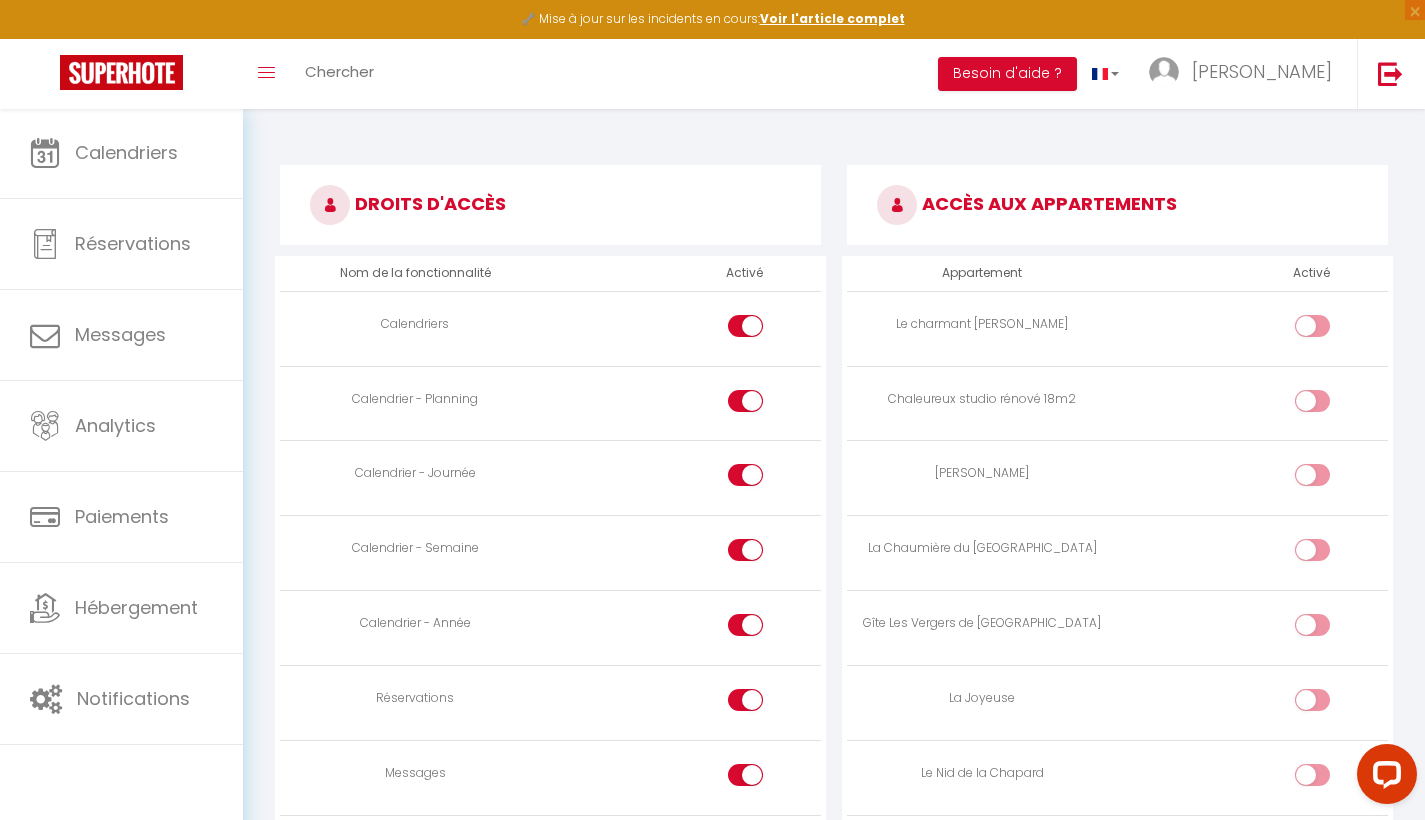 scroll, scrollTop: 1093, scrollLeft: 0, axis: vertical 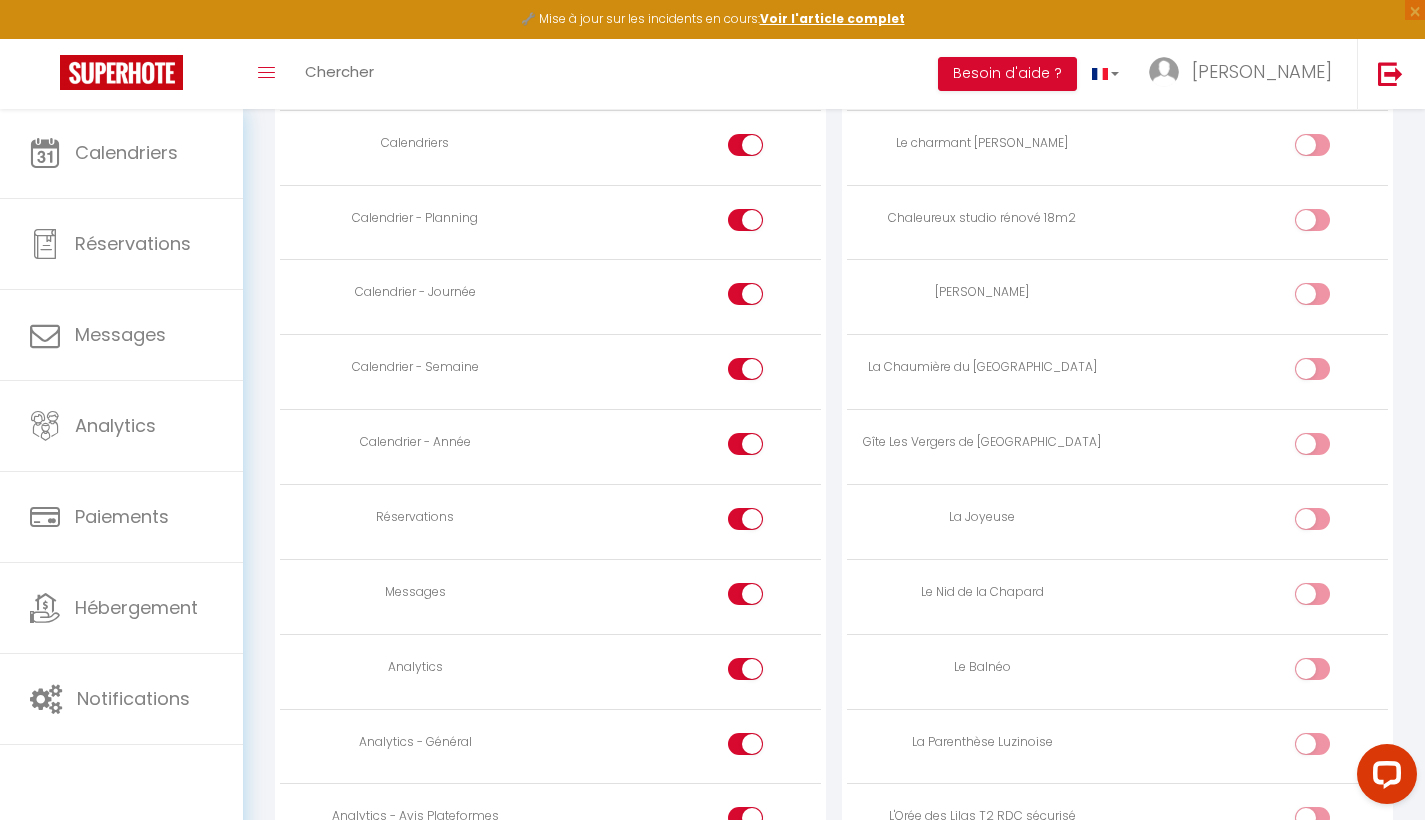 click at bounding box center (745, 594) 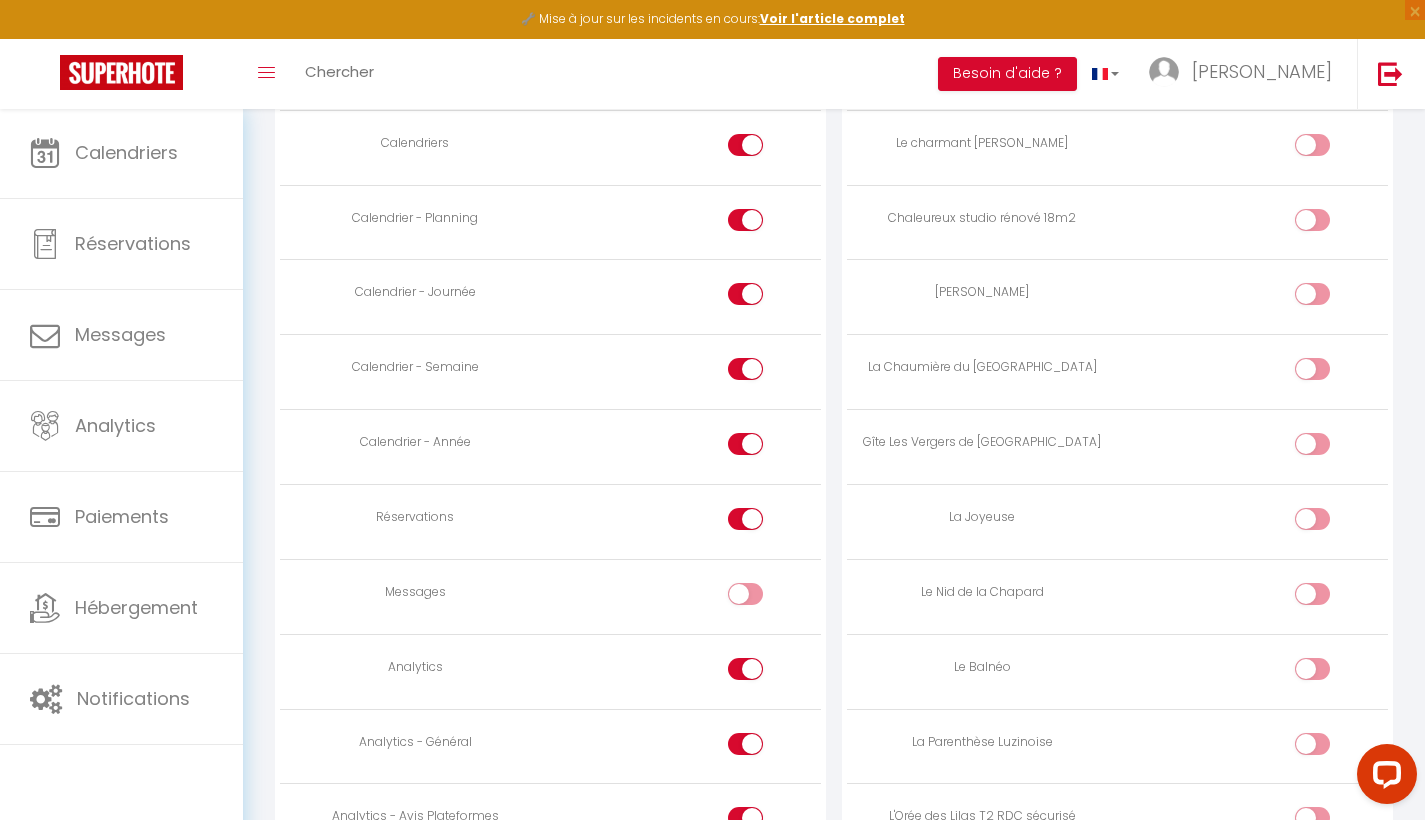 click at bounding box center (762, 673) 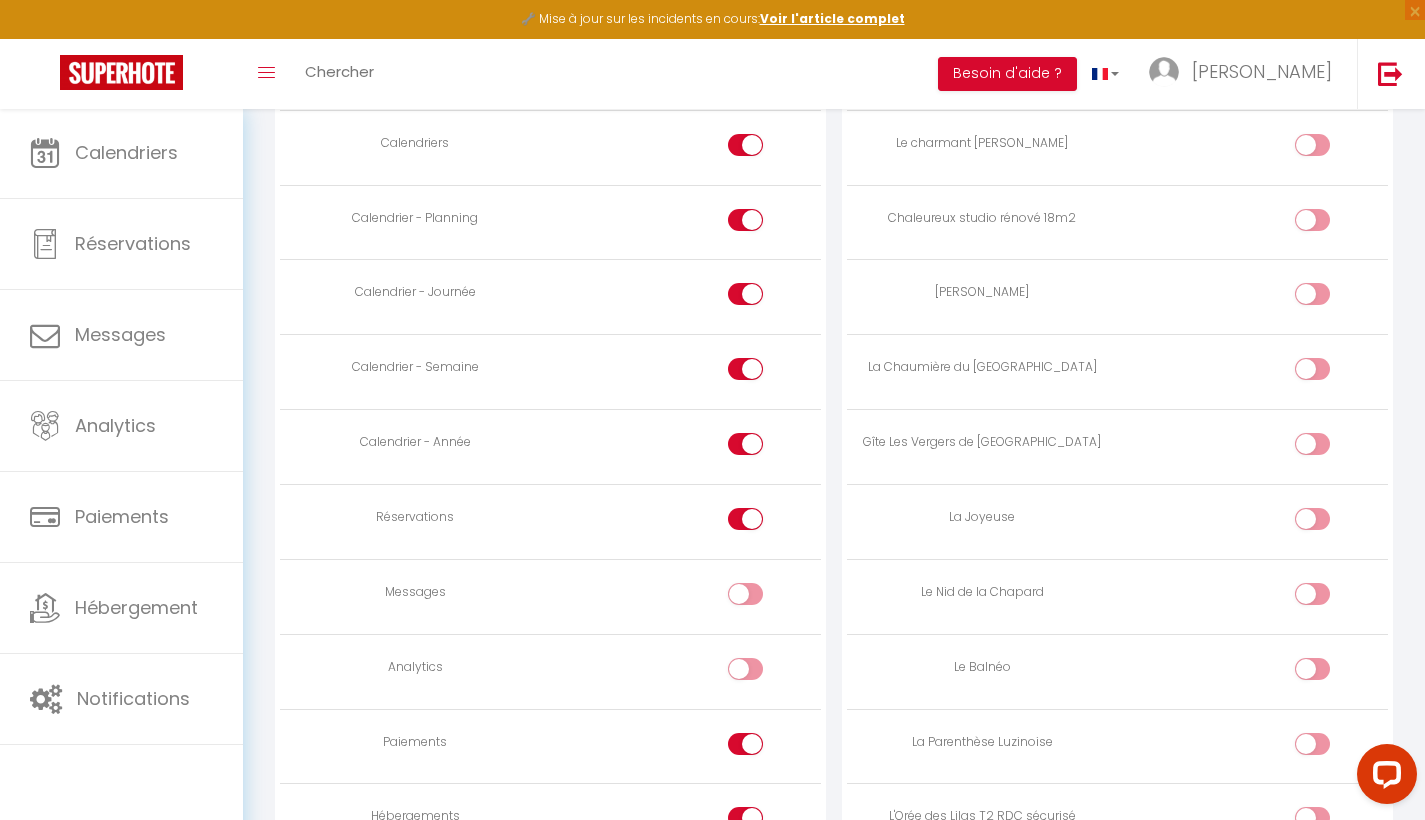 click at bounding box center (762, 748) 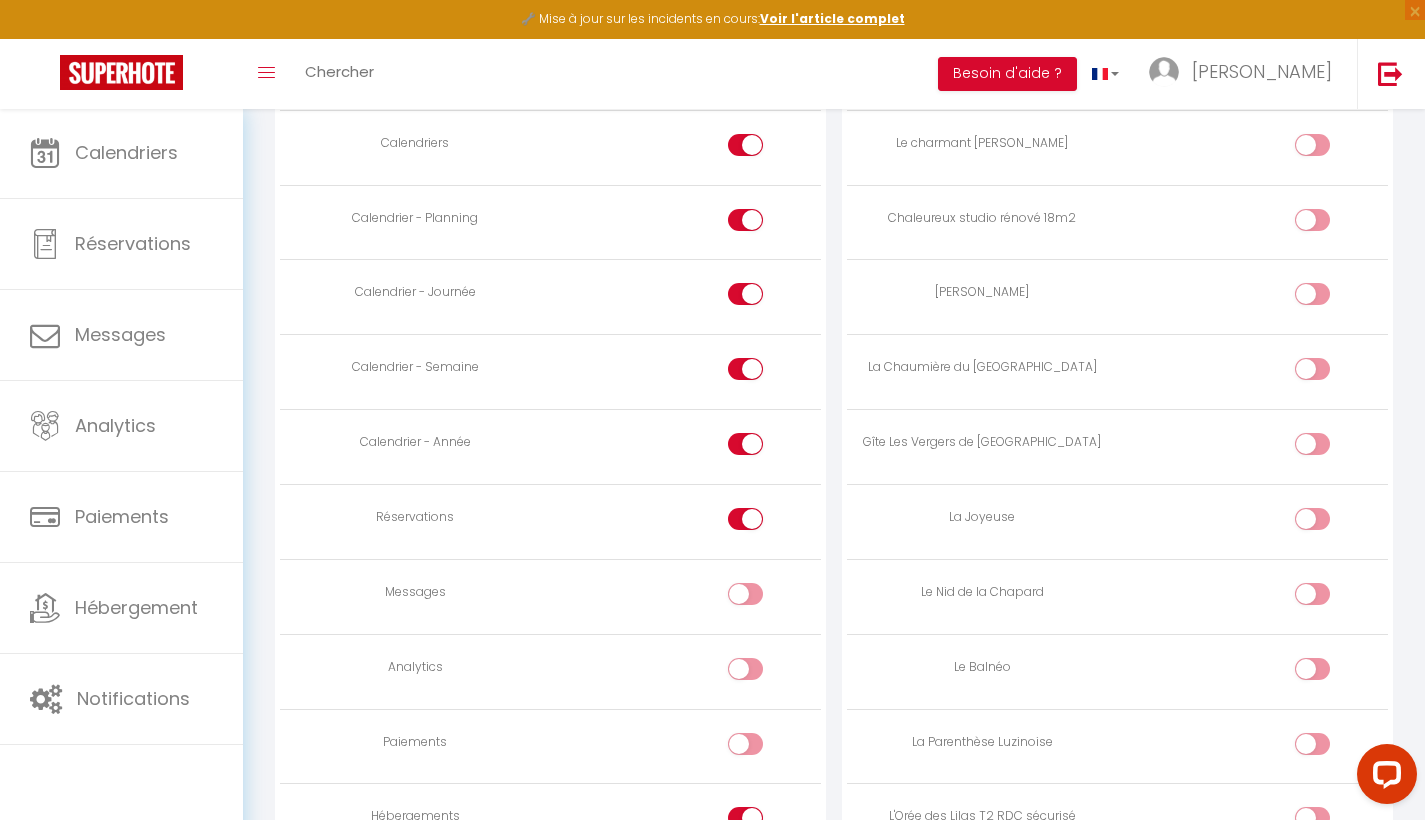 scroll, scrollTop: 1418, scrollLeft: 0, axis: vertical 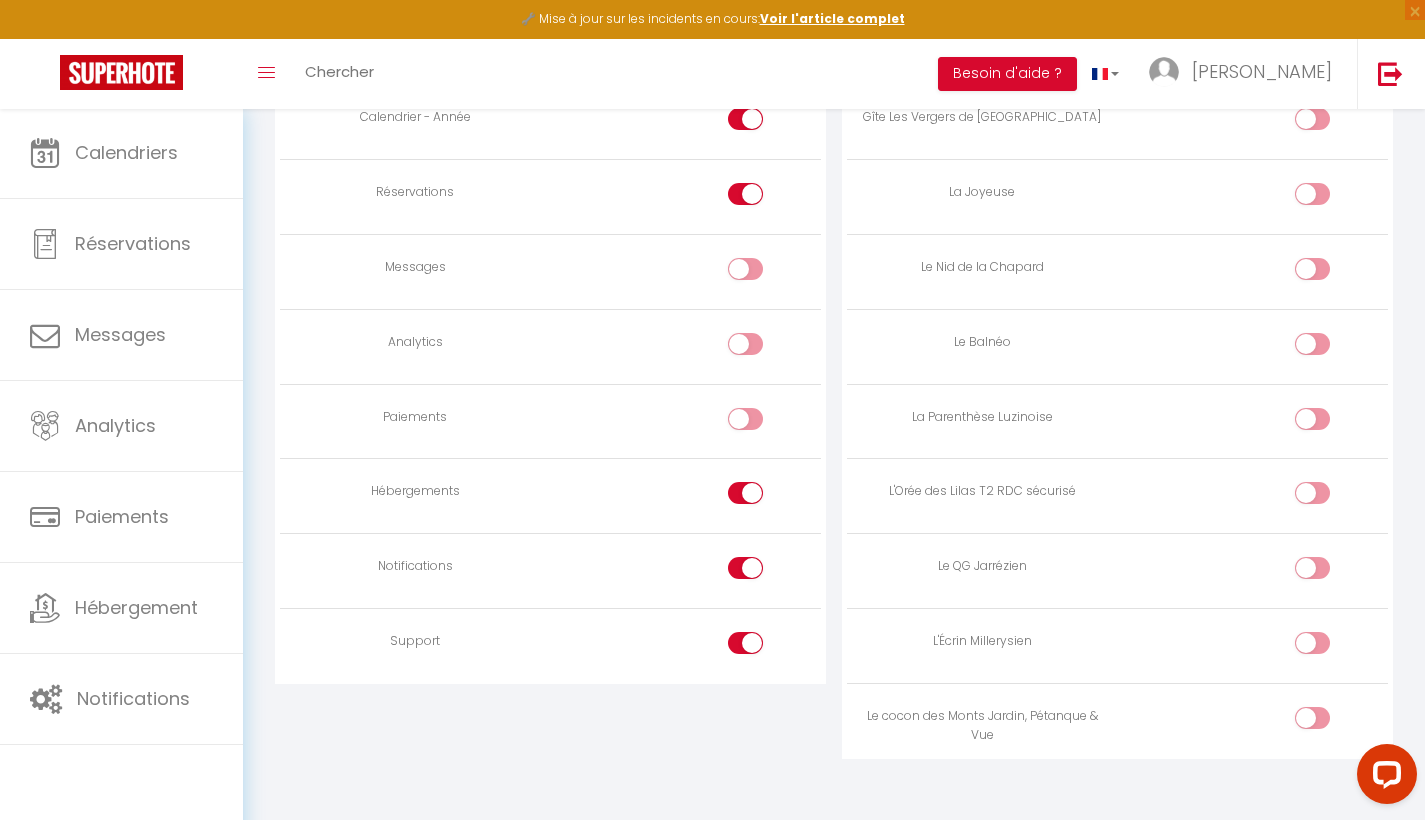 click at bounding box center [745, 493] 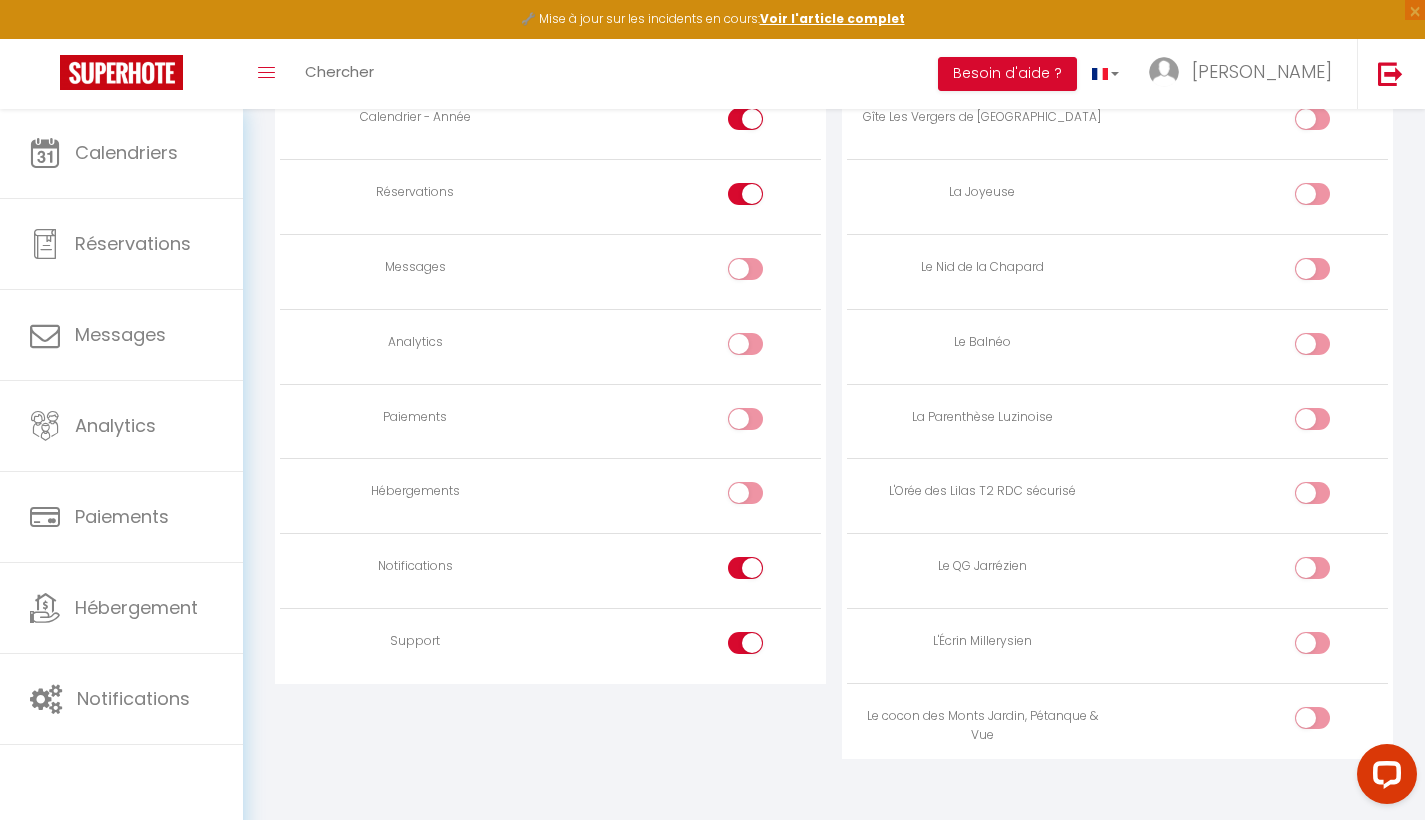 click at bounding box center [762, 572] 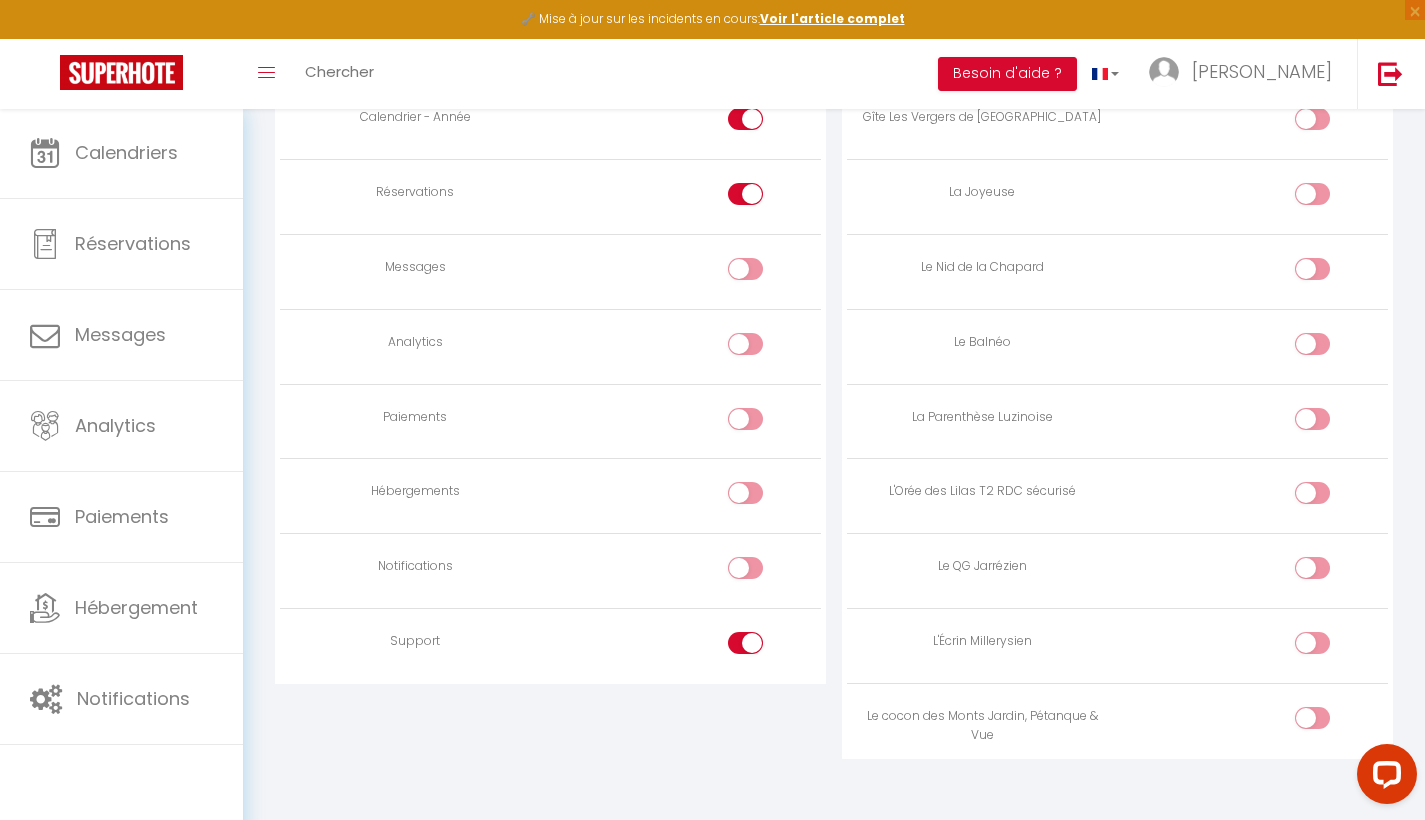 click at bounding box center (762, 647) 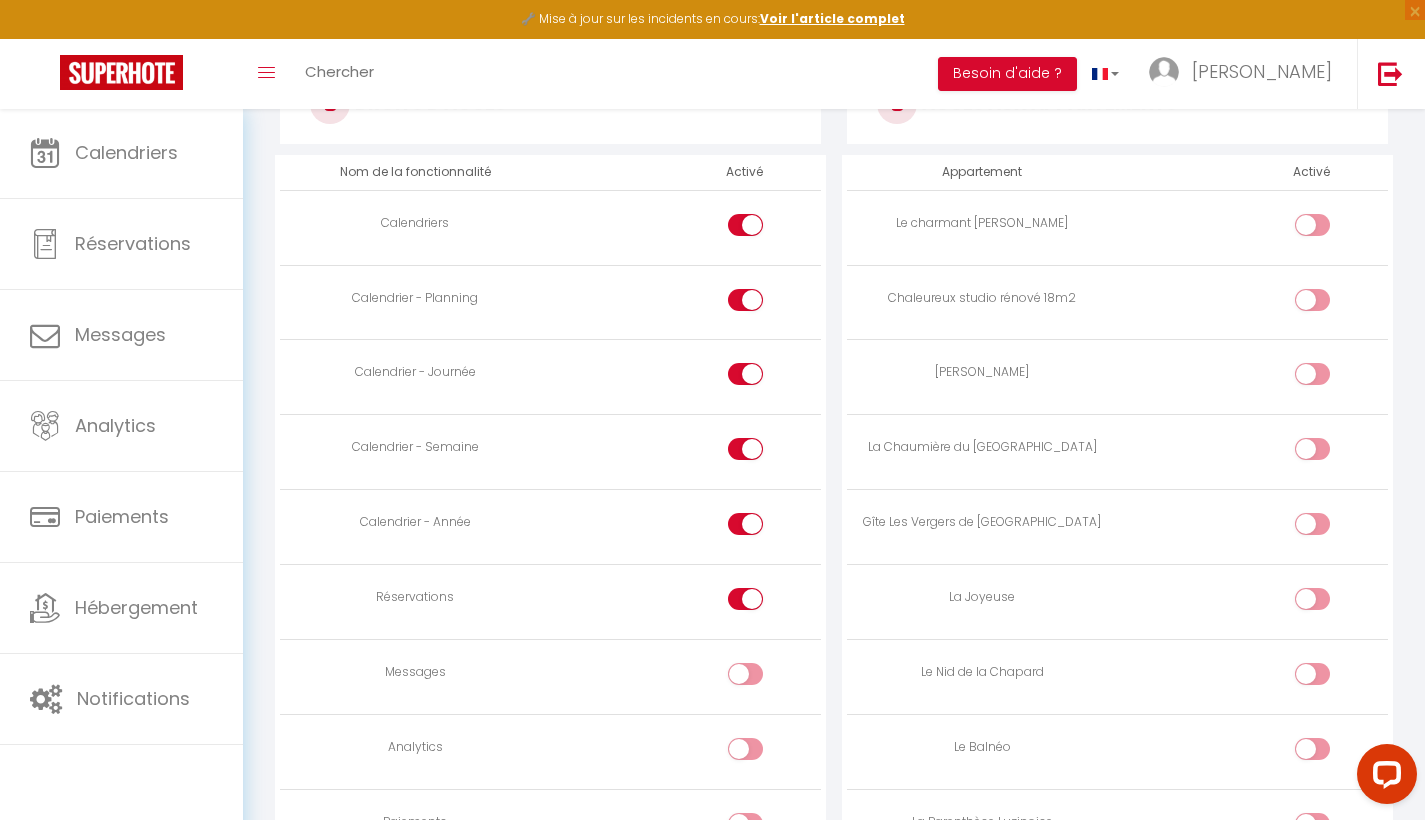 scroll, scrollTop: 1048, scrollLeft: 0, axis: vertical 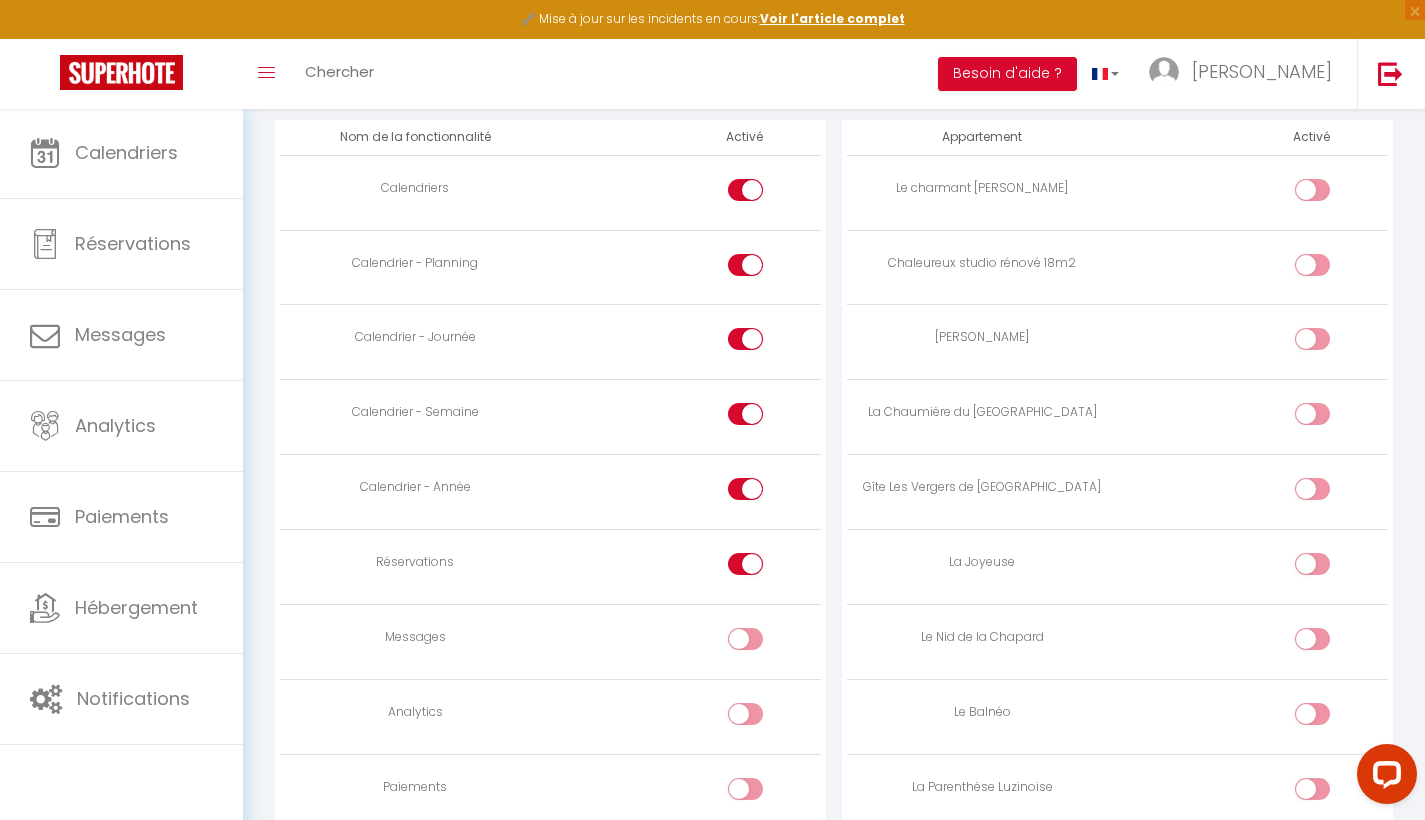 click at bounding box center [1329, 568] 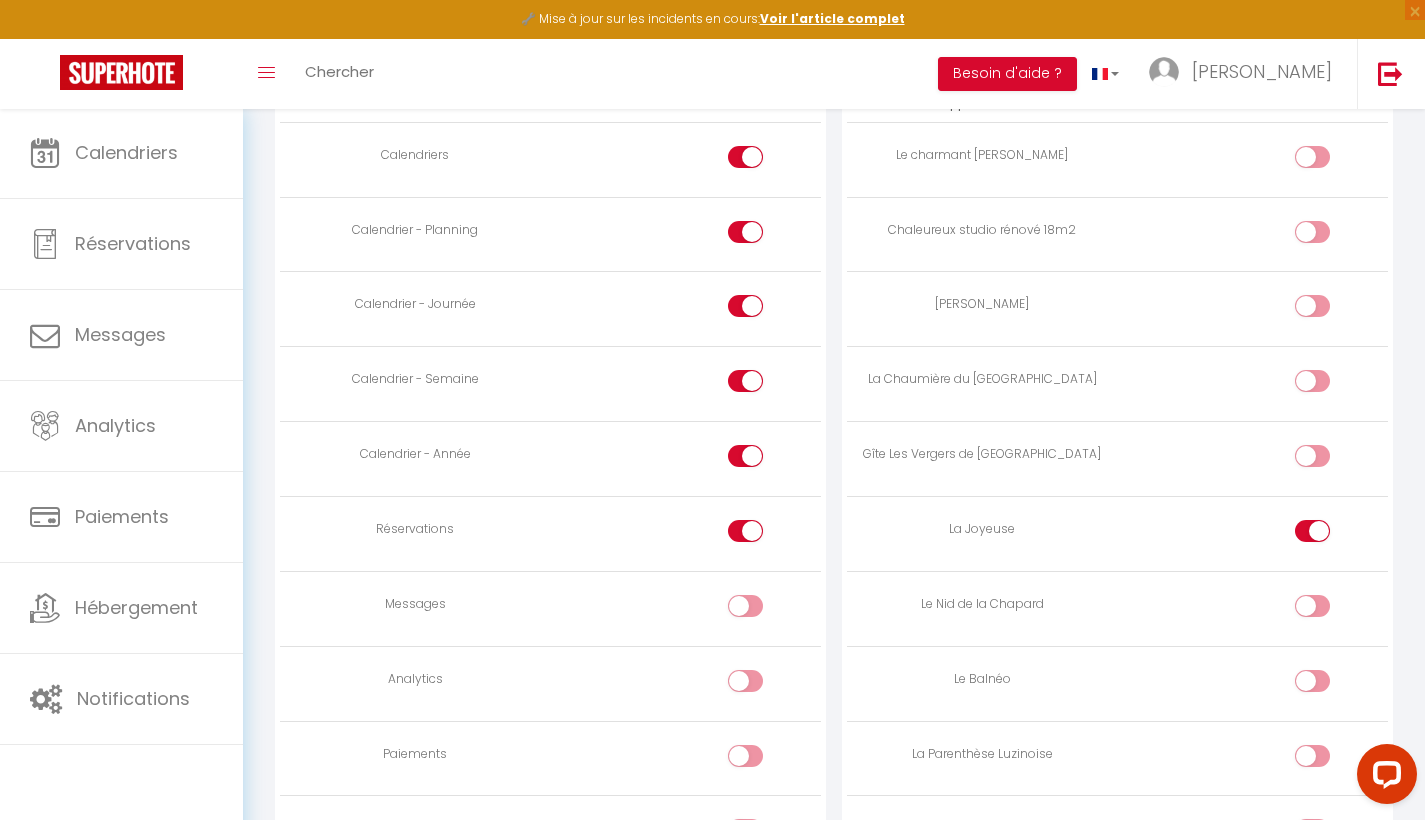 scroll, scrollTop: 1275, scrollLeft: 0, axis: vertical 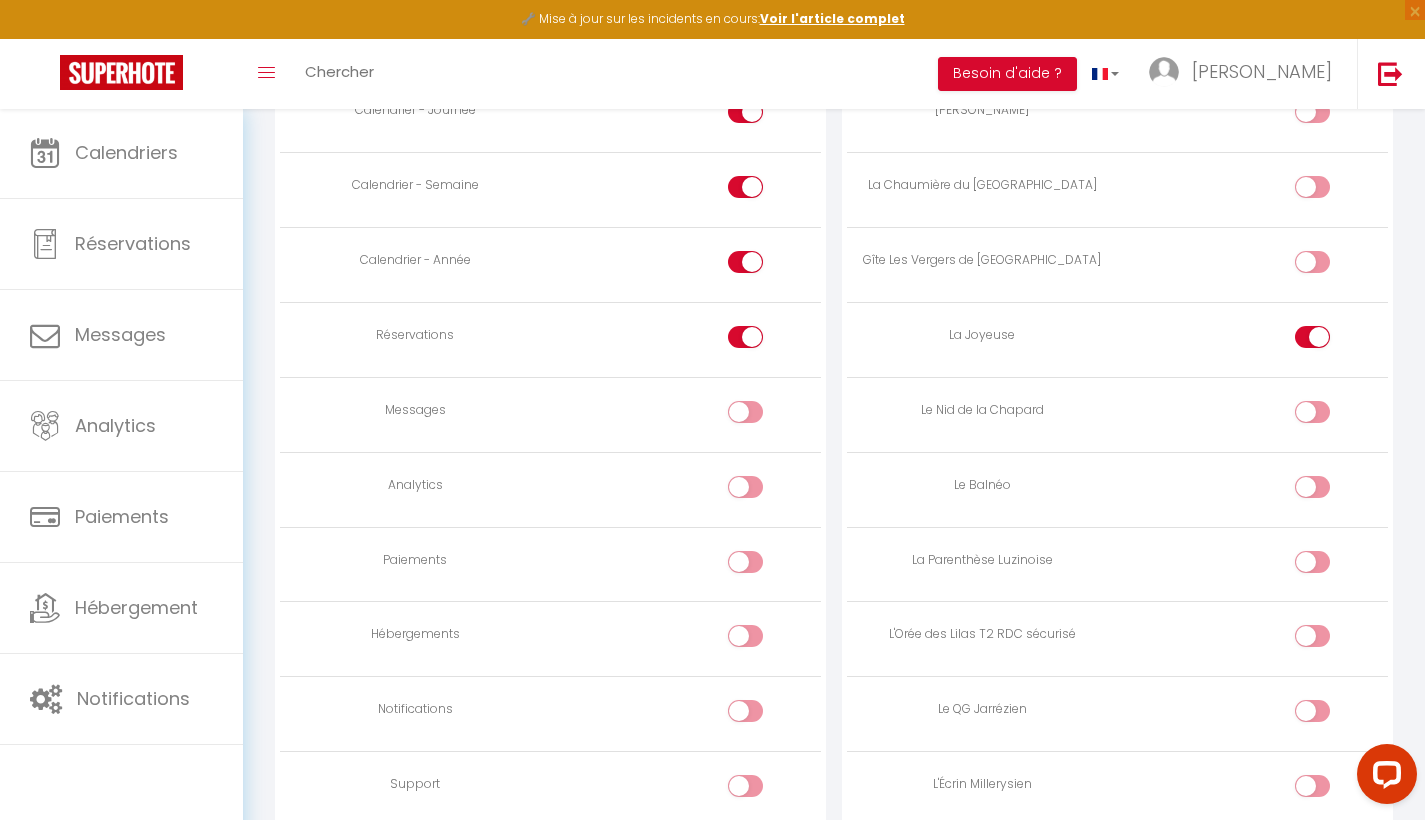 click at bounding box center (1329, 566) 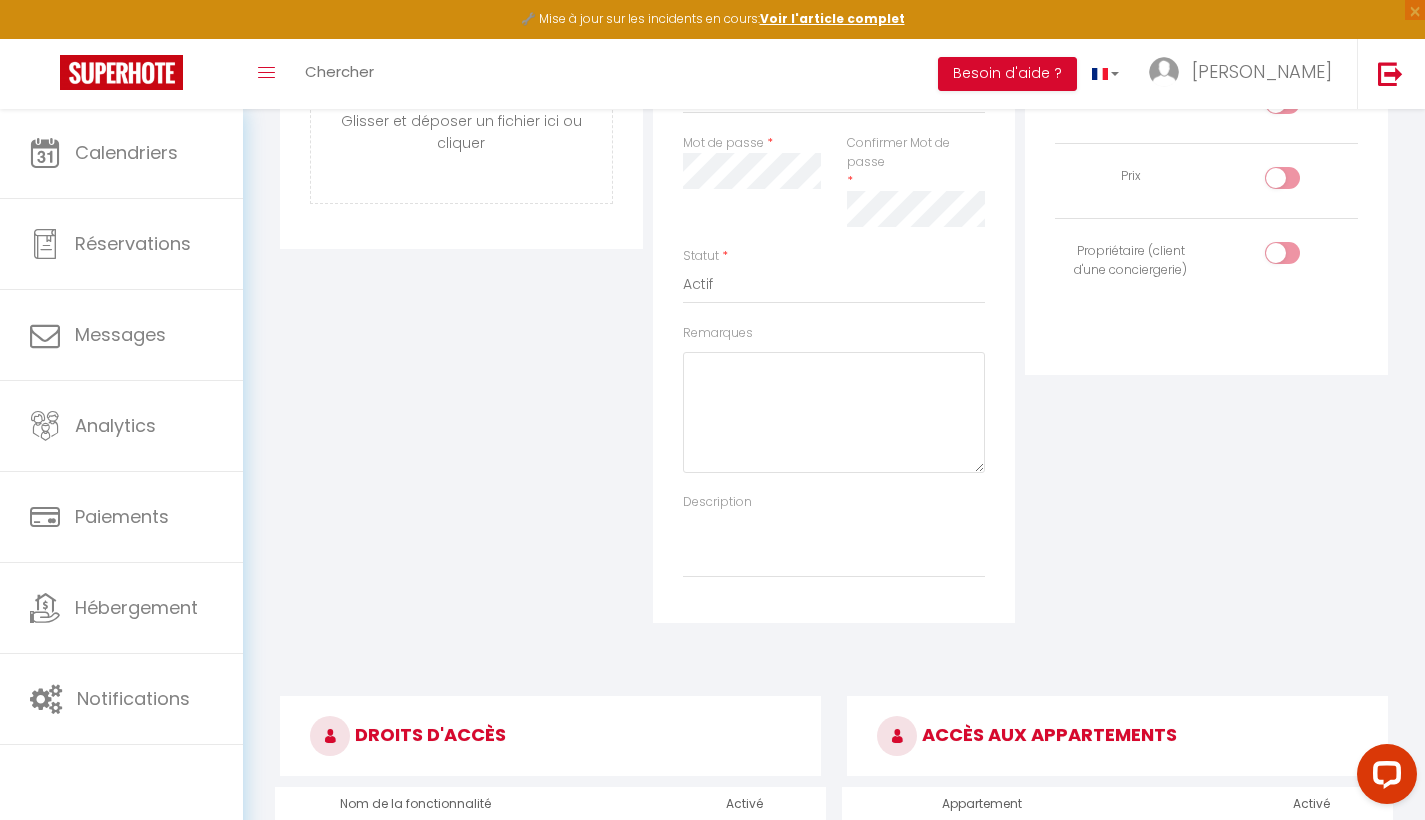 scroll, scrollTop: 0, scrollLeft: 0, axis: both 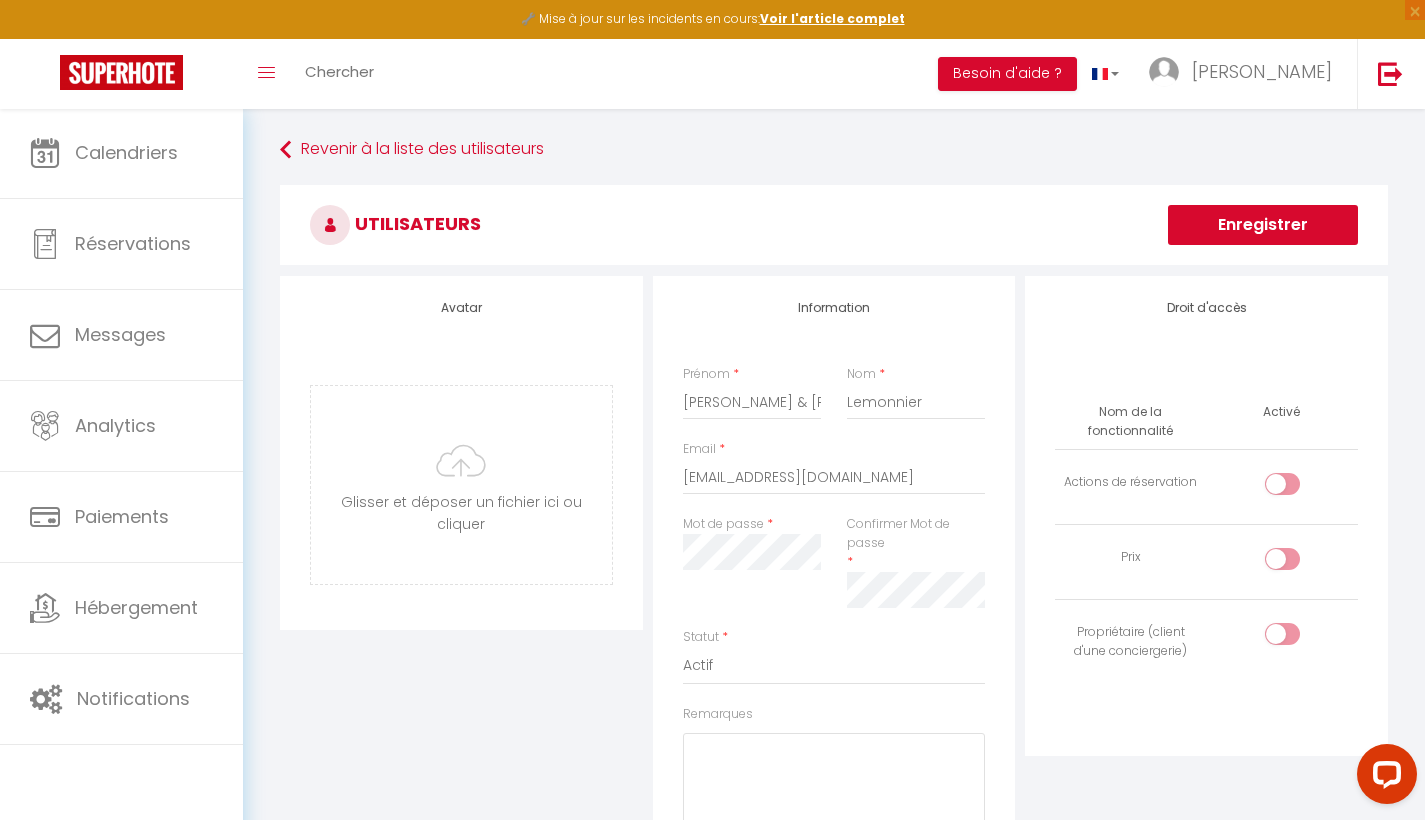 click on "Enregistrer" at bounding box center [1263, 225] 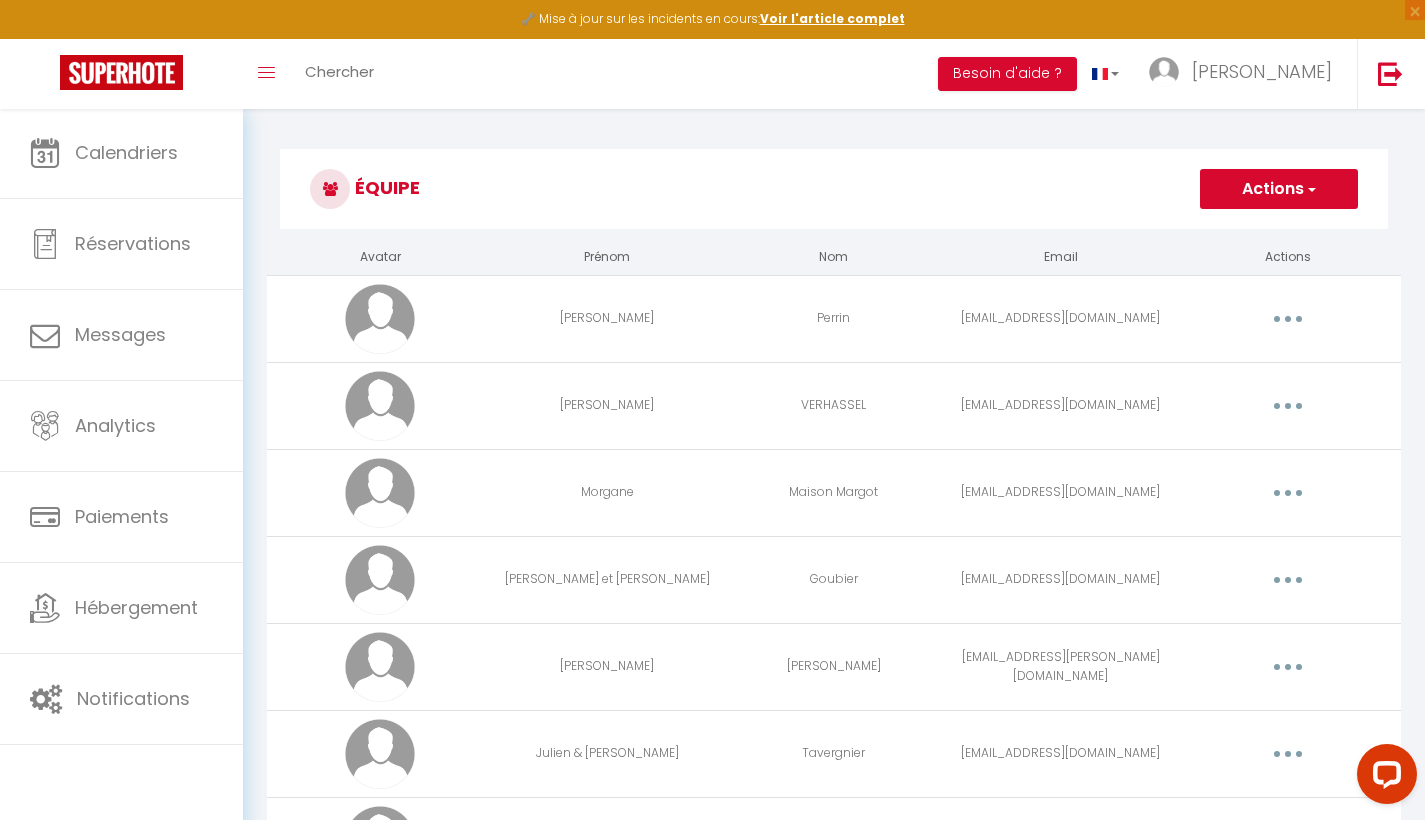 click at bounding box center (1288, 493) 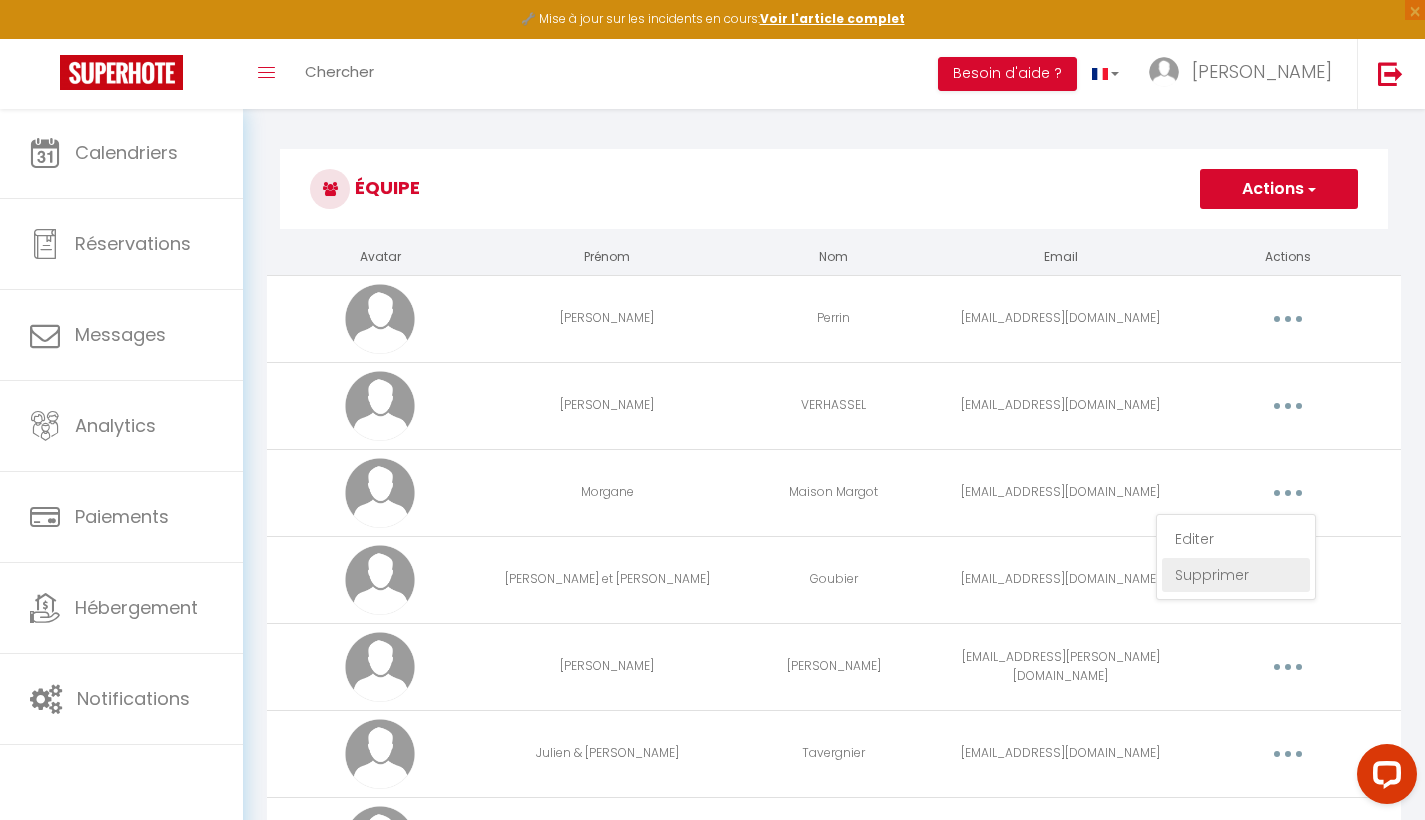click on "Supprimer" at bounding box center (1236, 575) 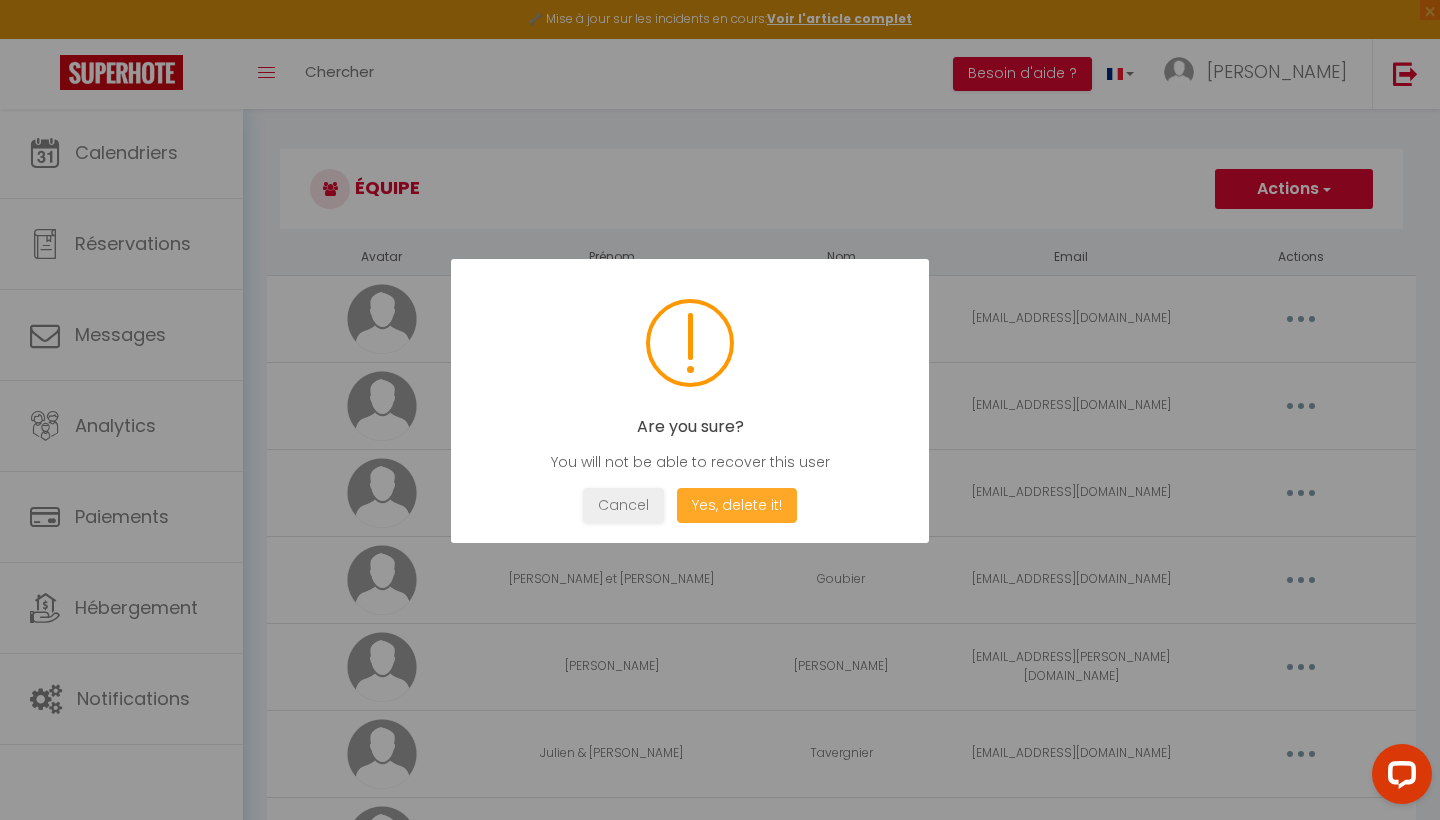 click on "Yes, delete it!" at bounding box center (737, 505) 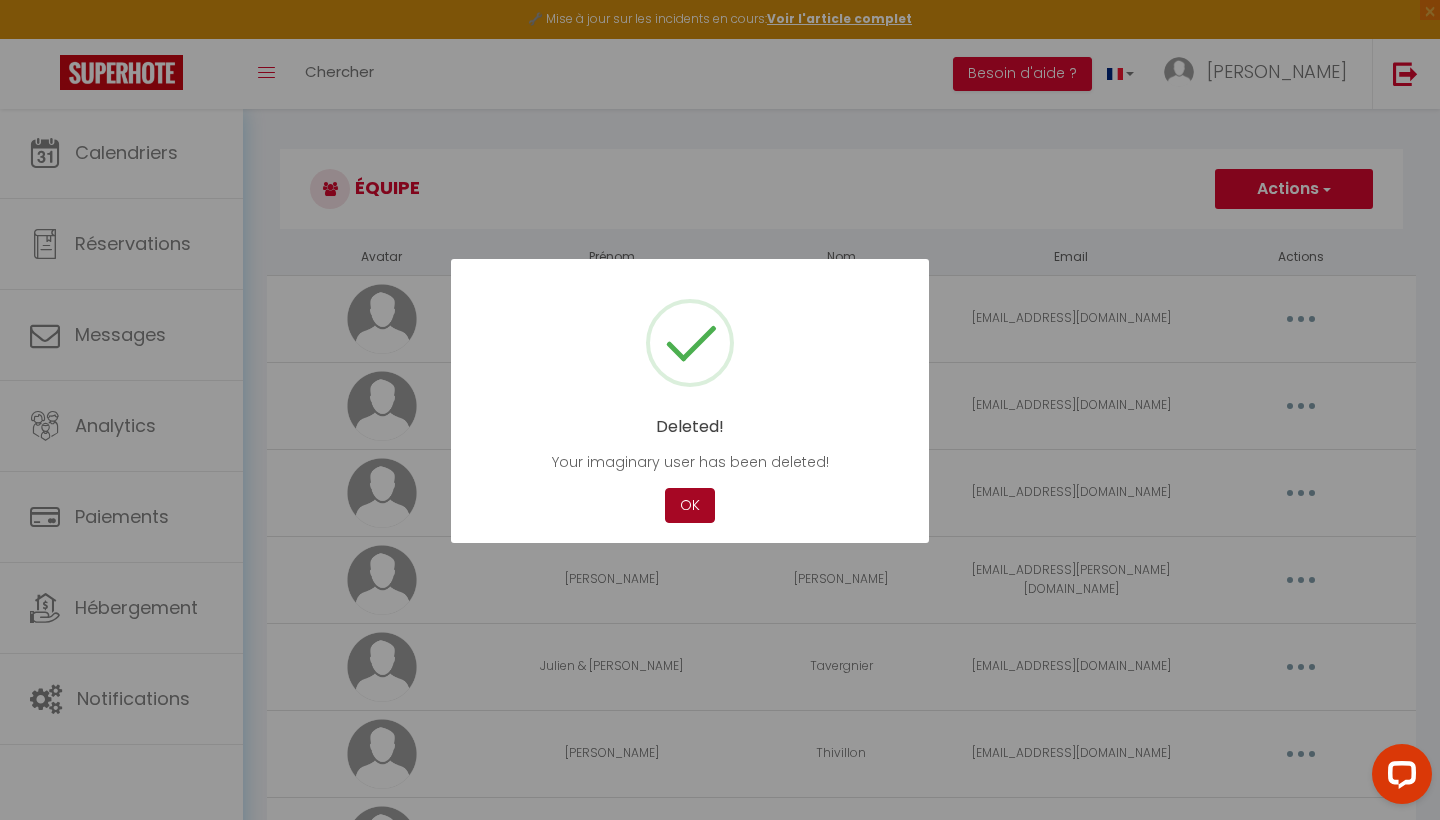 click on "OK" at bounding box center (690, 505) 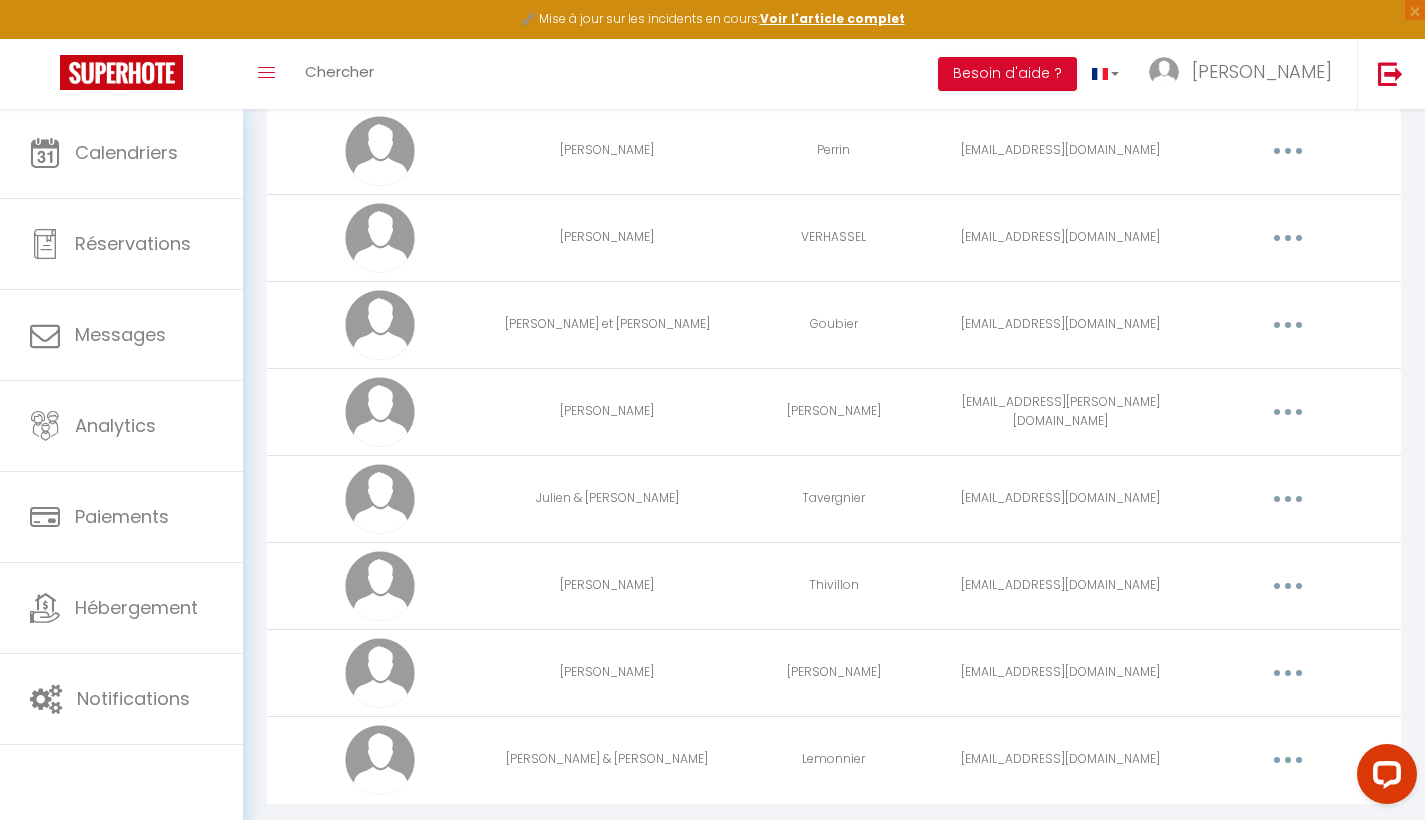 scroll, scrollTop: 215, scrollLeft: 0, axis: vertical 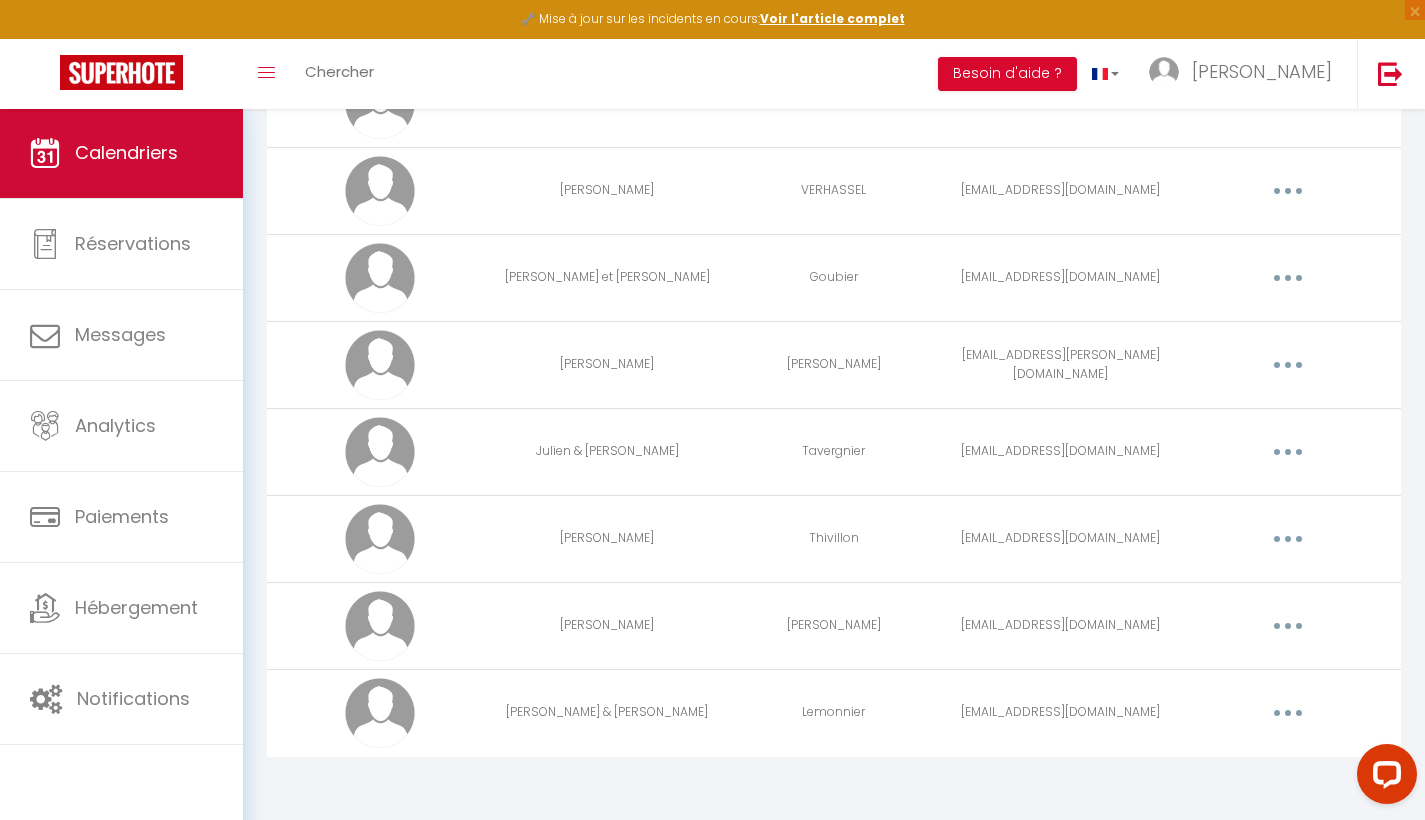 click on "Calendriers" at bounding box center [121, 153] 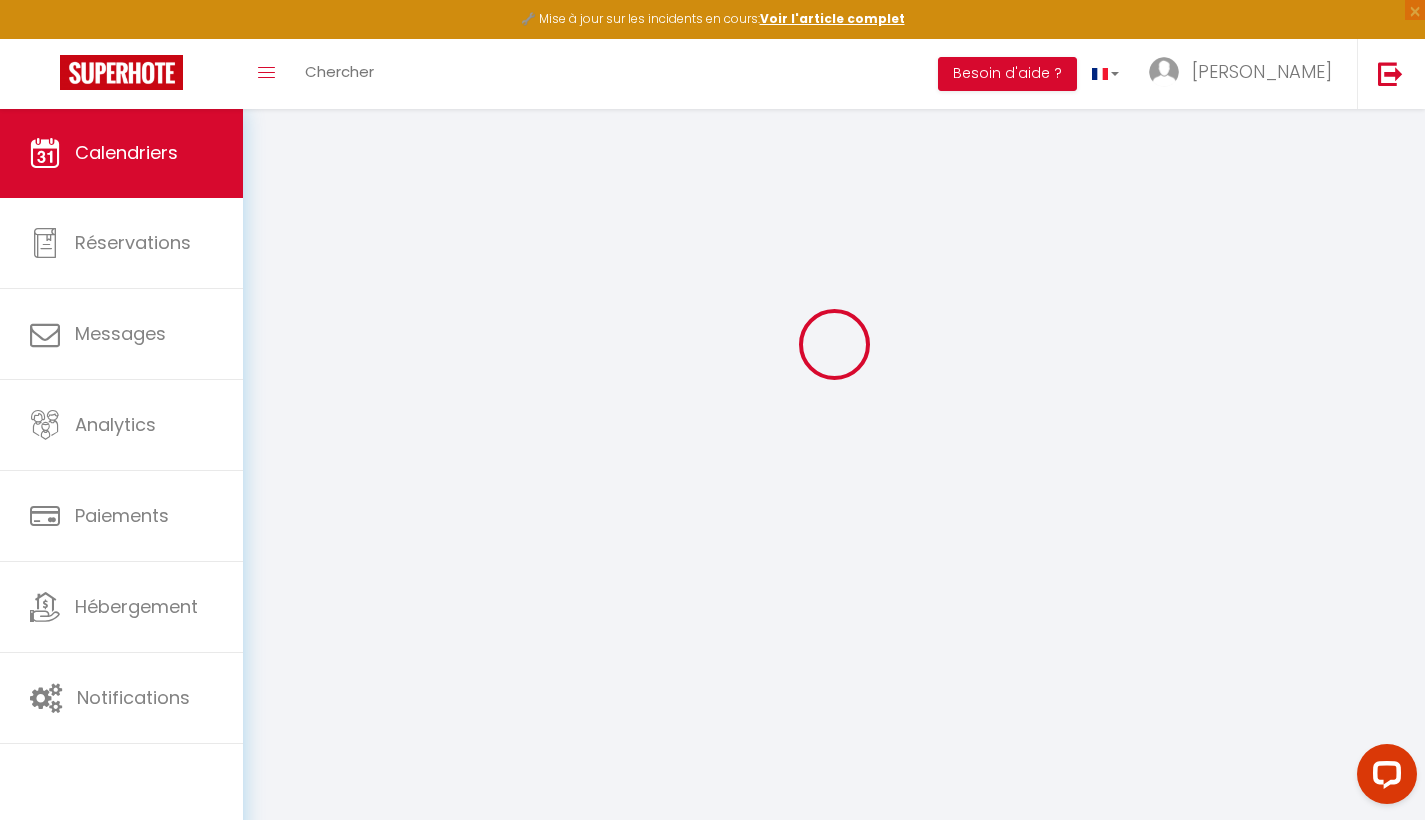 scroll, scrollTop: 0, scrollLeft: 0, axis: both 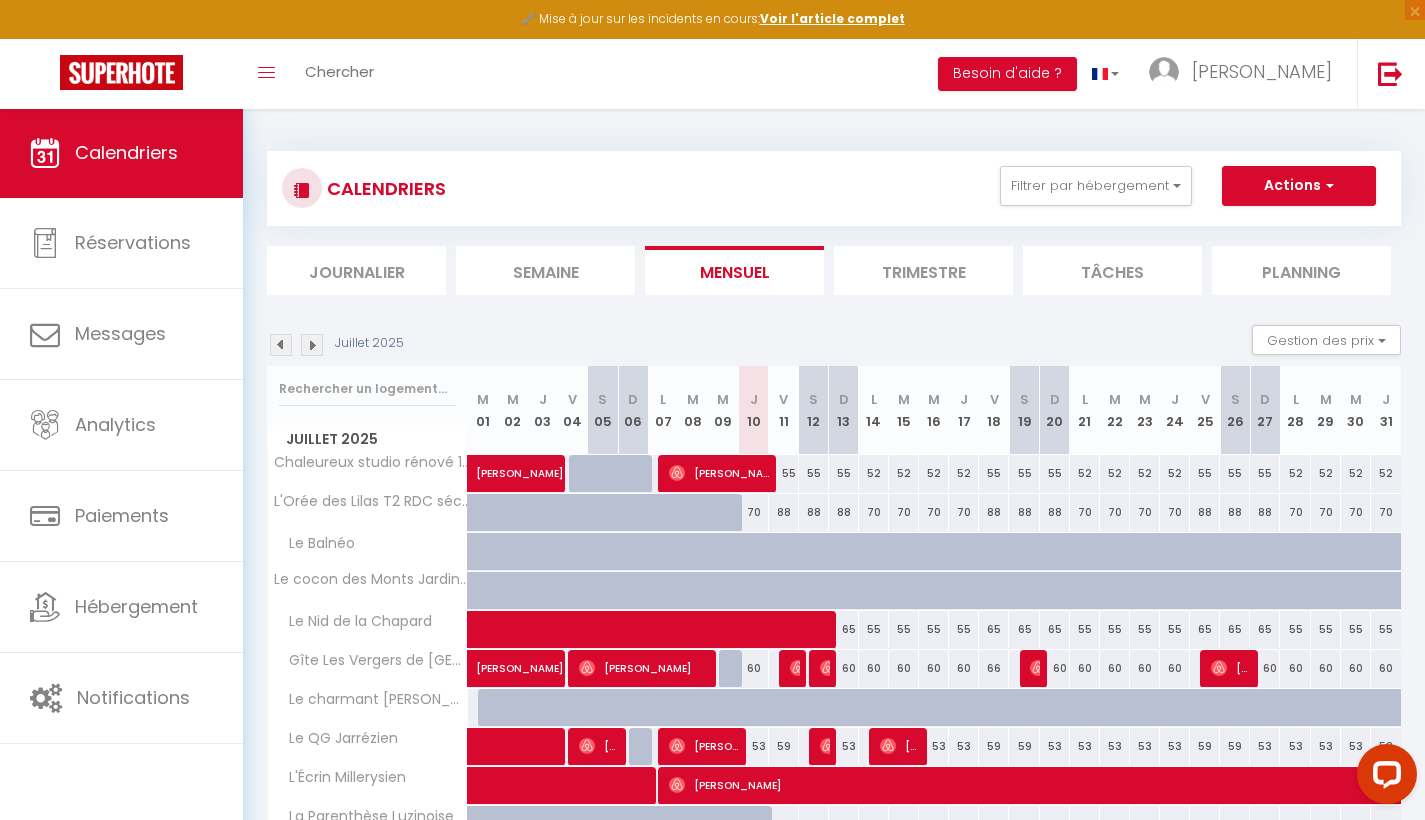 click at bounding box center [312, 345] 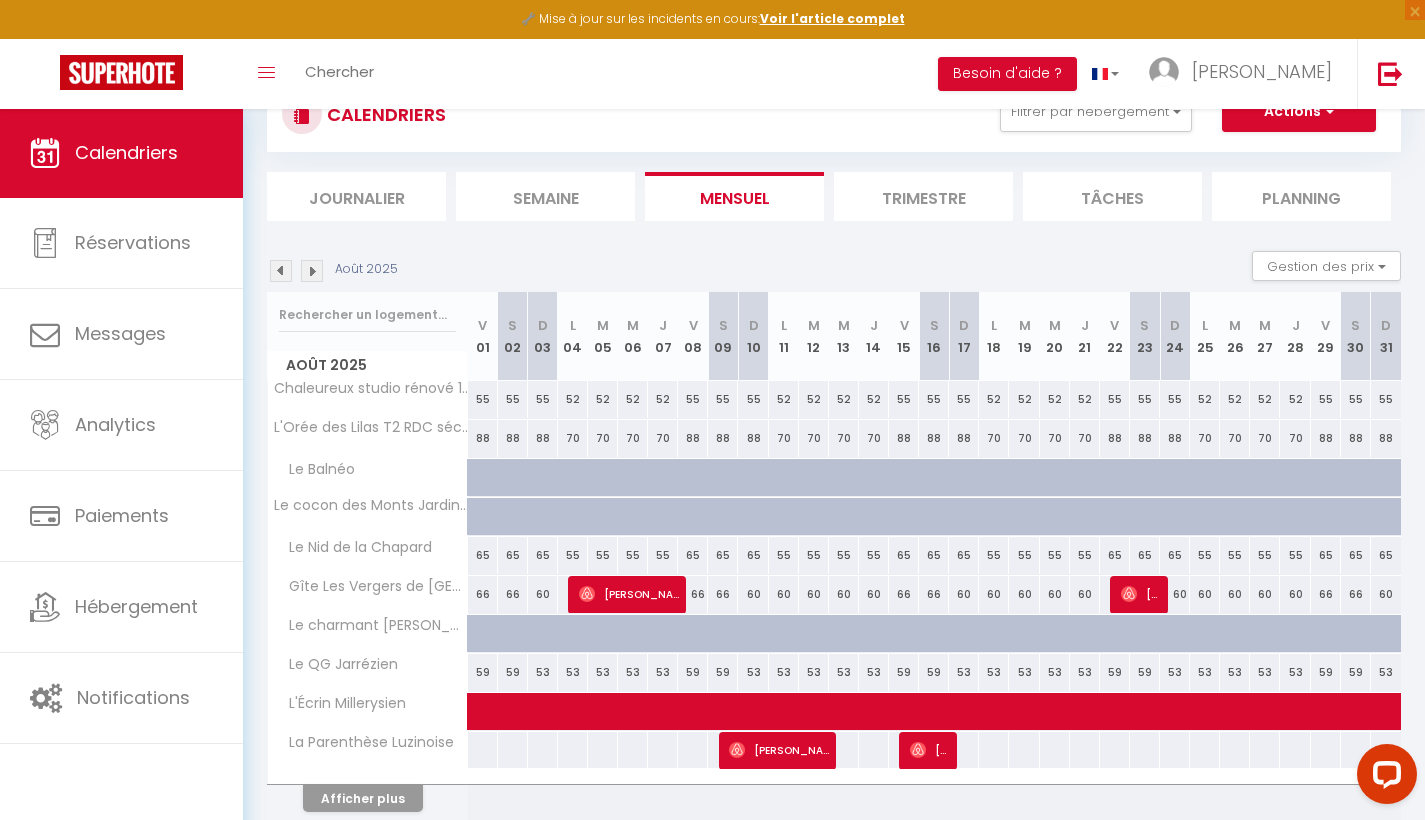 scroll, scrollTop: 155, scrollLeft: 0, axis: vertical 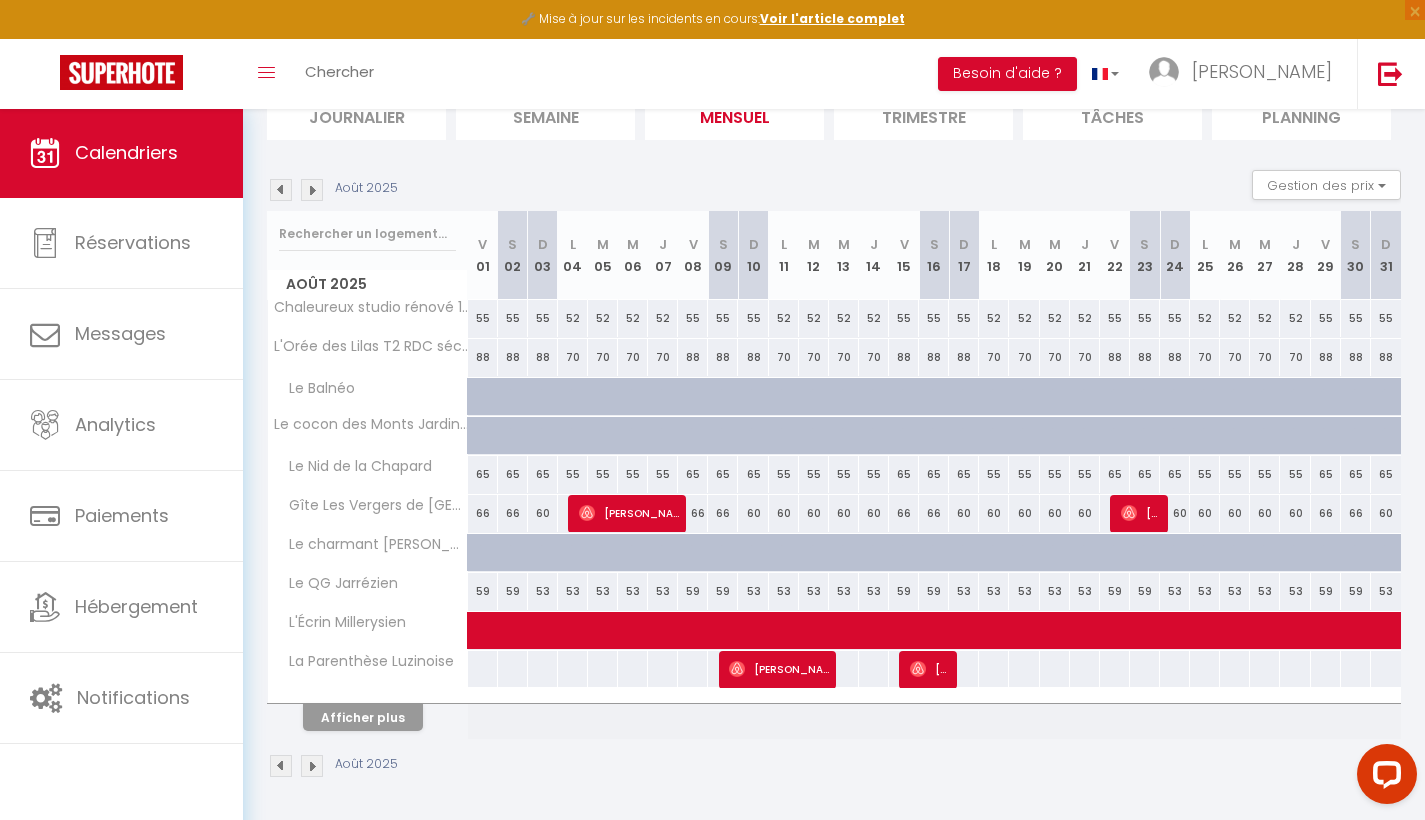 click on "Afficher plus" at bounding box center [363, 717] 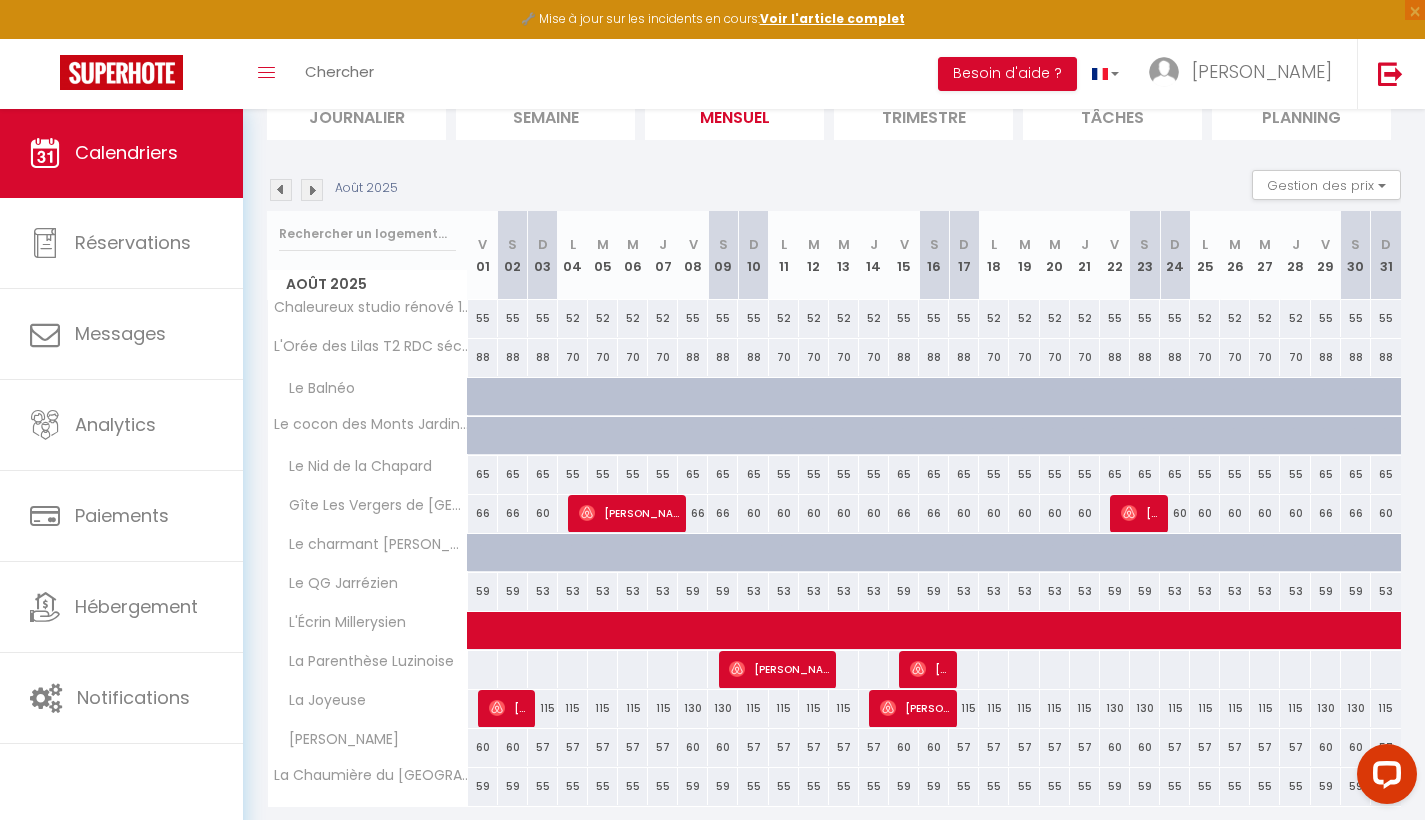 click on "[PERSON_NAME]" at bounding box center (779, 669) 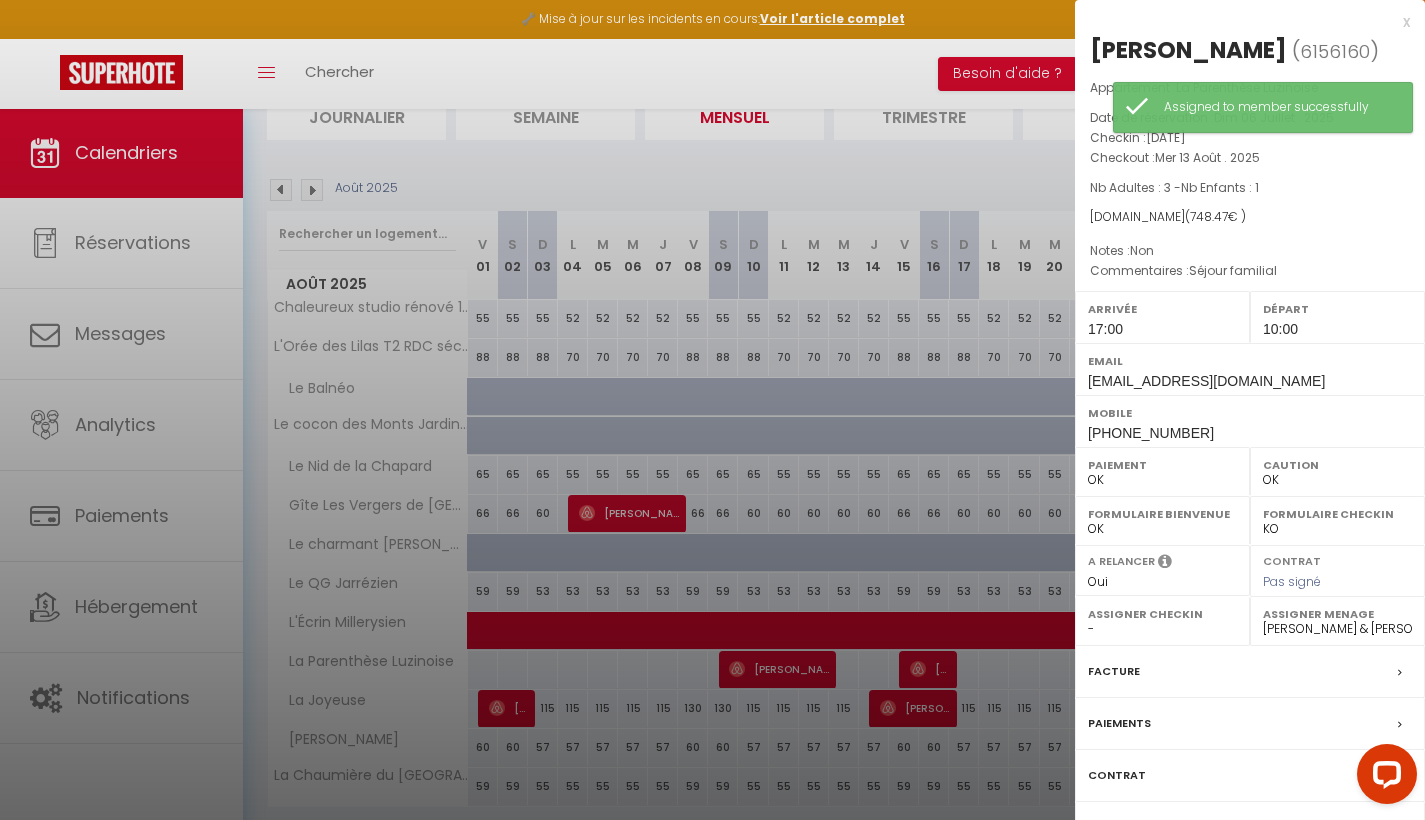 click at bounding box center [712, 410] 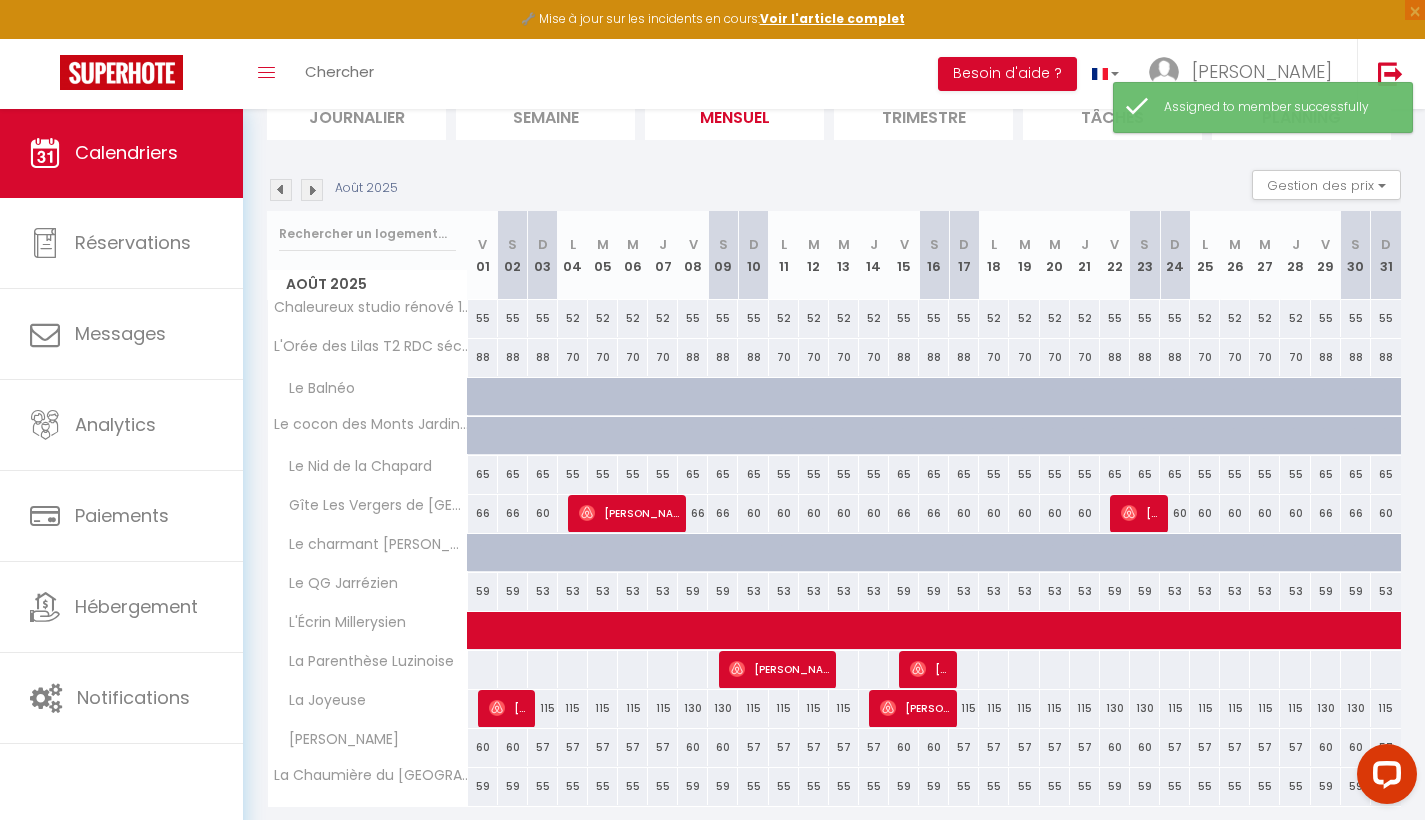 click at bounding box center (918, 669) 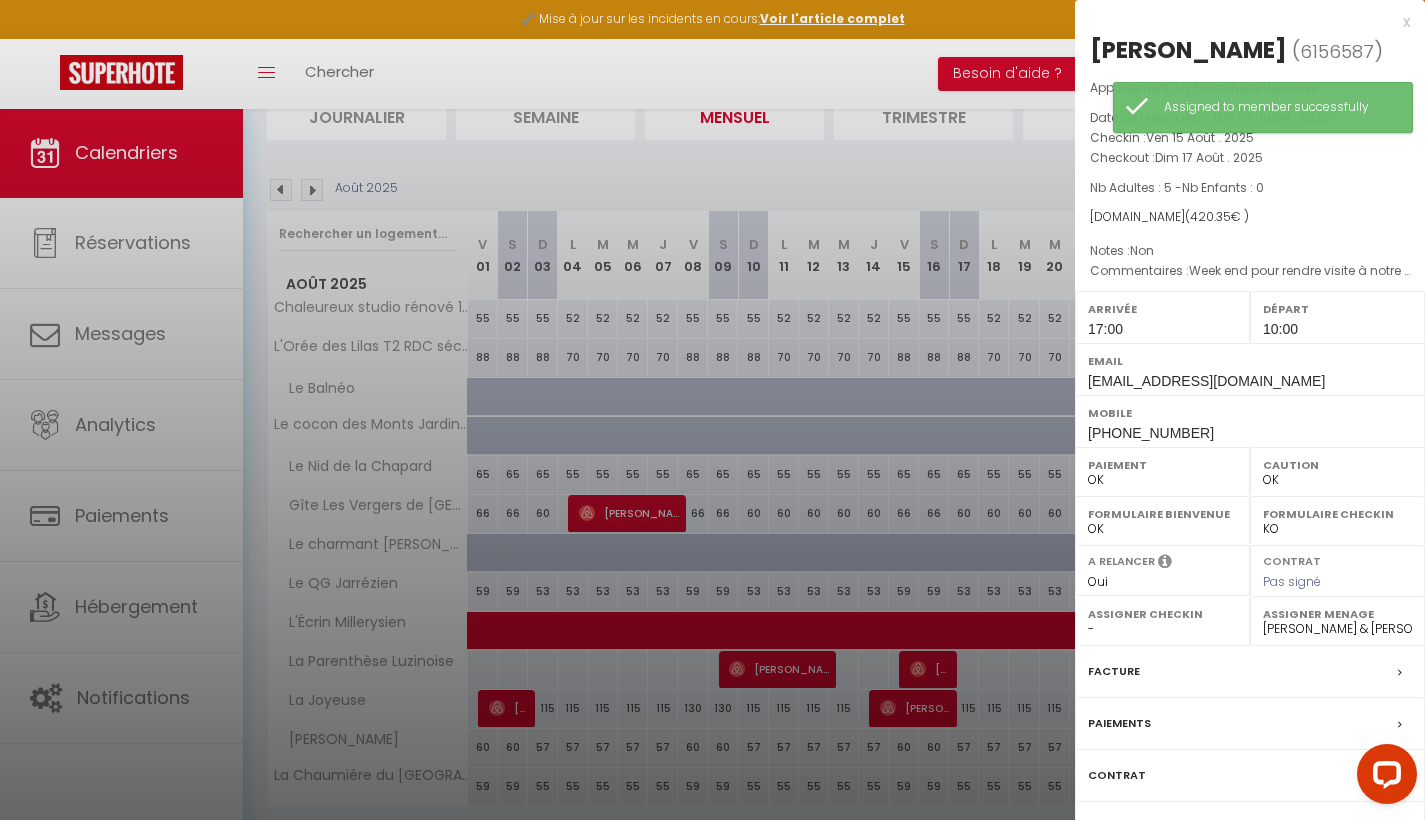 click at bounding box center [712, 410] 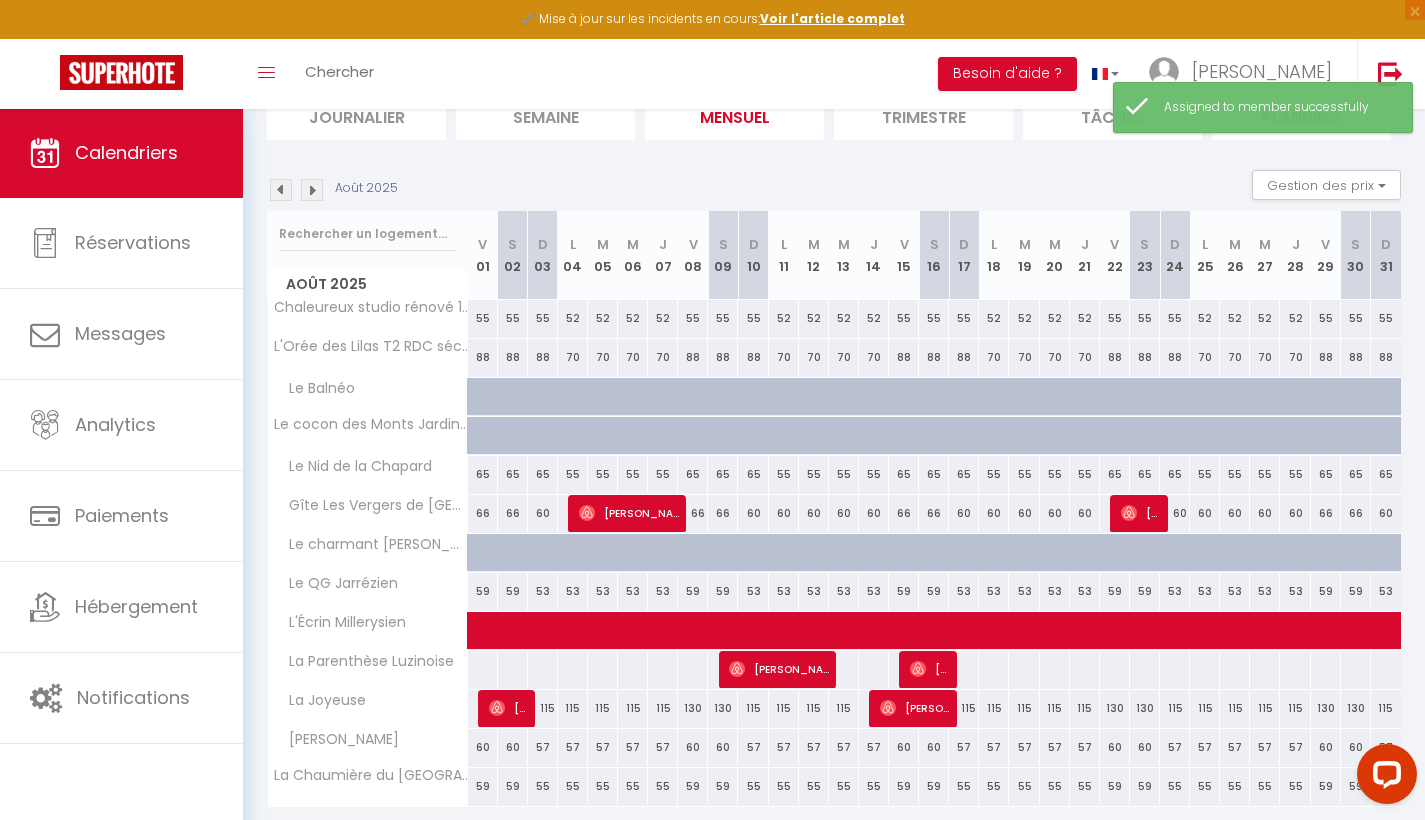 click on "[PERSON_NAME] wants" at bounding box center (915, 708) 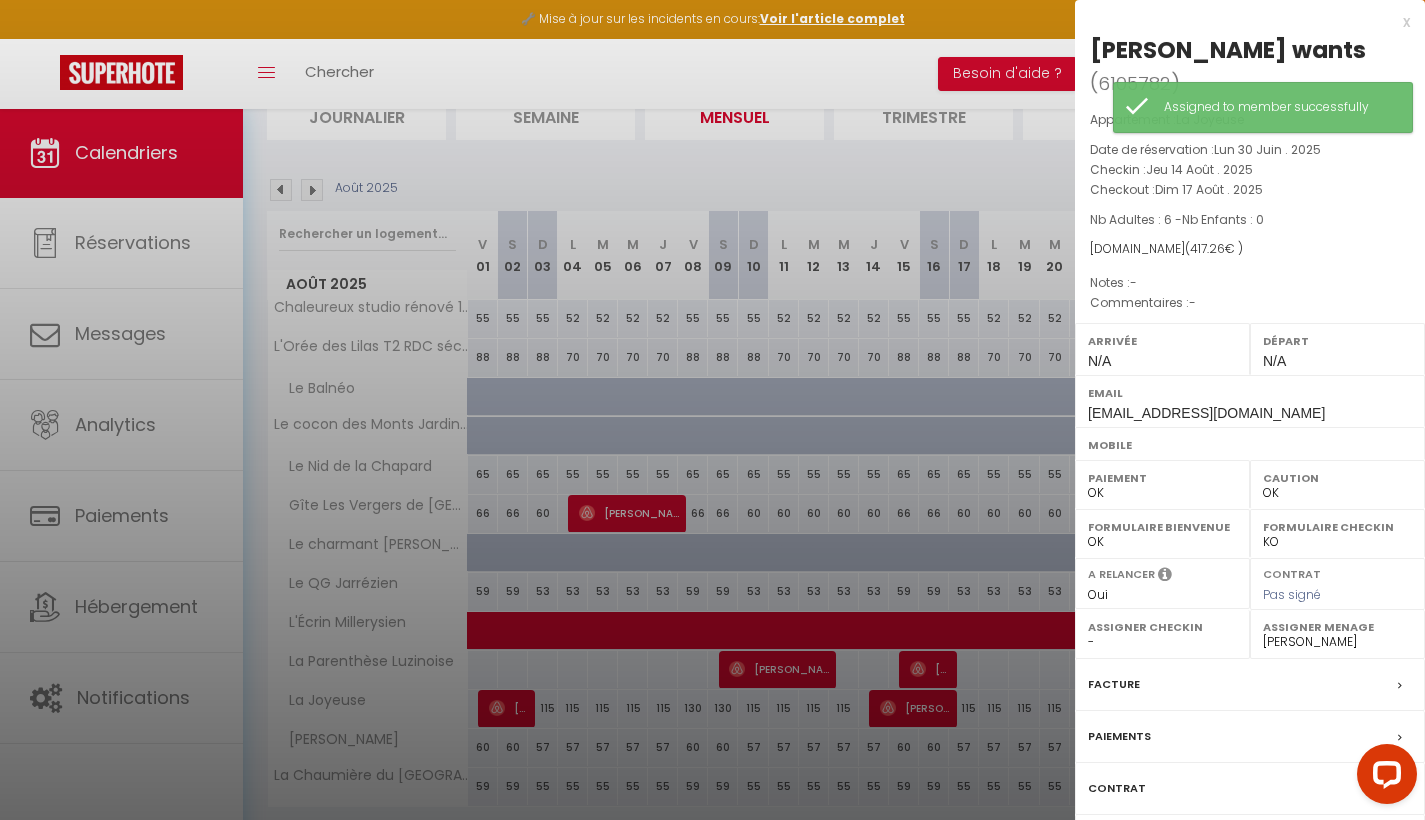 select on "49603" 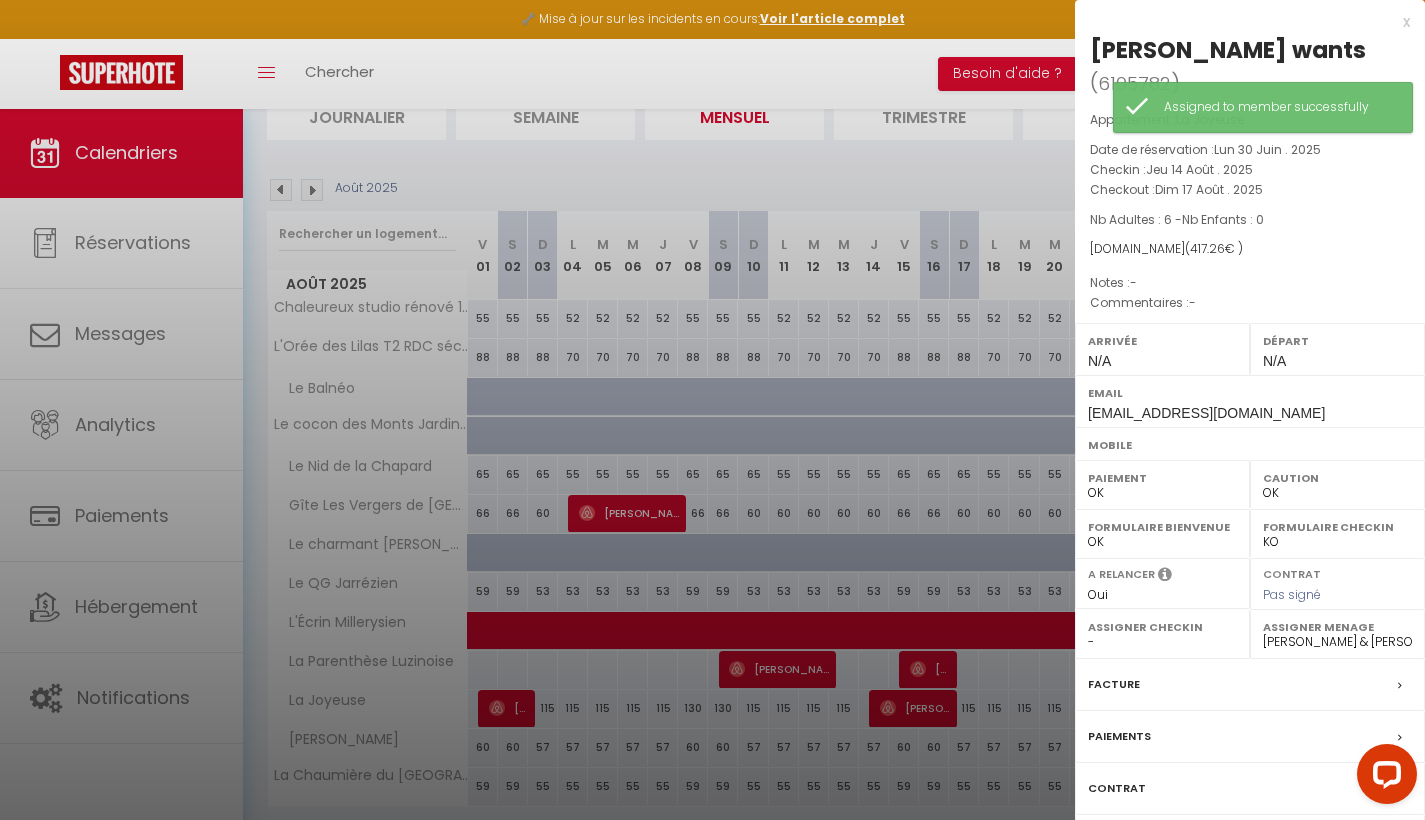 click at bounding box center (712, 410) 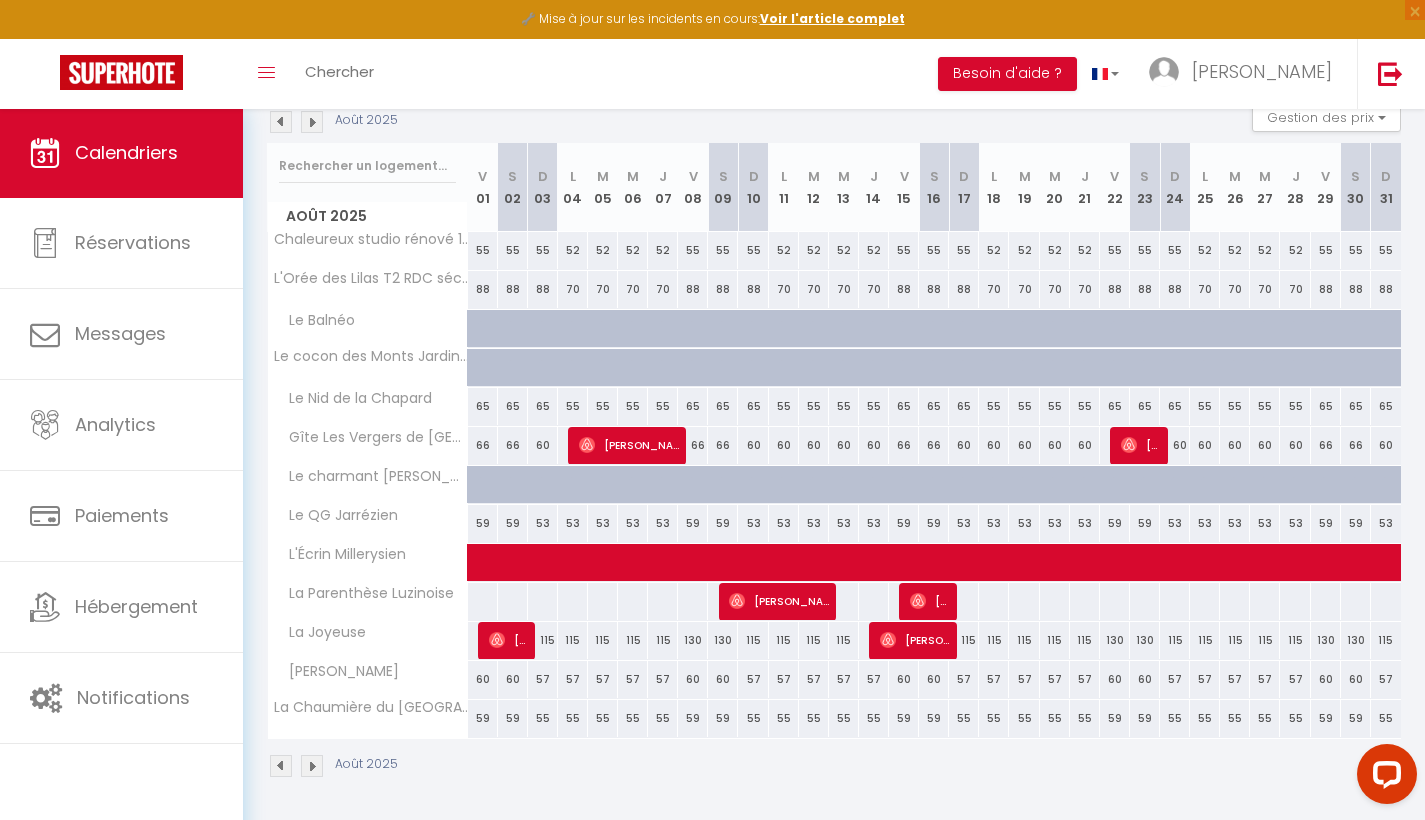 scroll, scrollTop: 107, scrollLeft: 0, axis: vertical 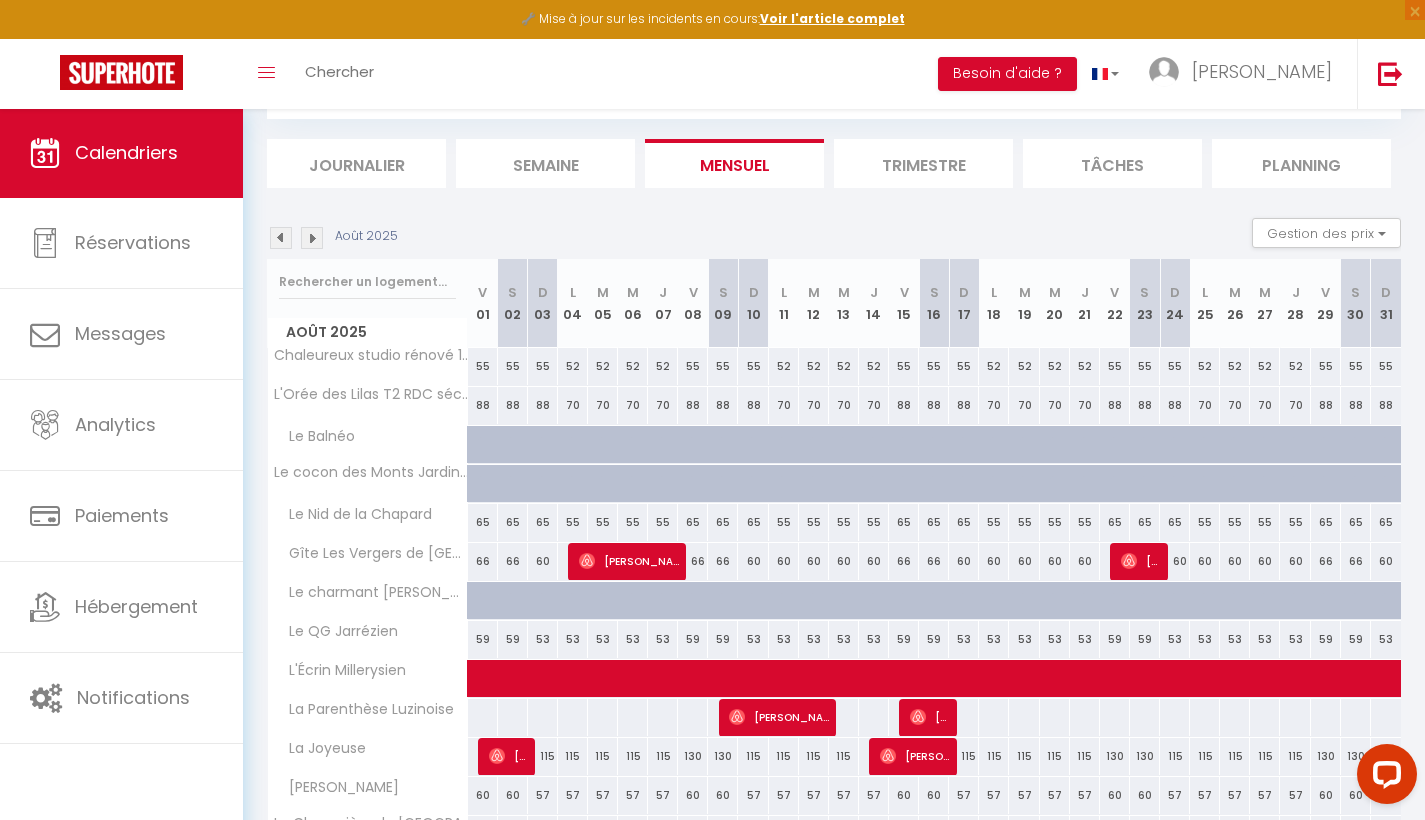 click at bounding box center (281, 238) 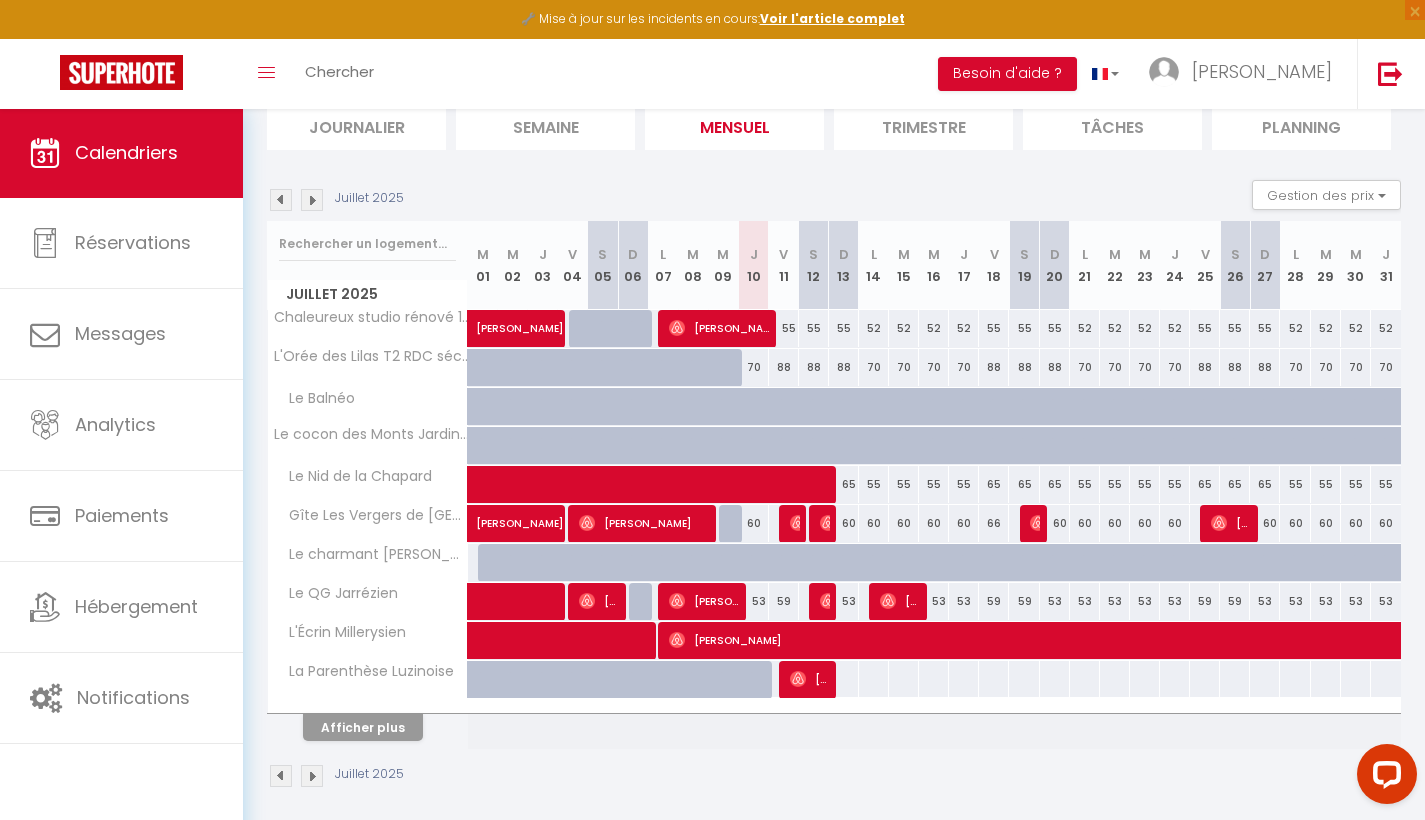 scroll, scrollTop: 155, scrollLeft: 0, axis: vertical 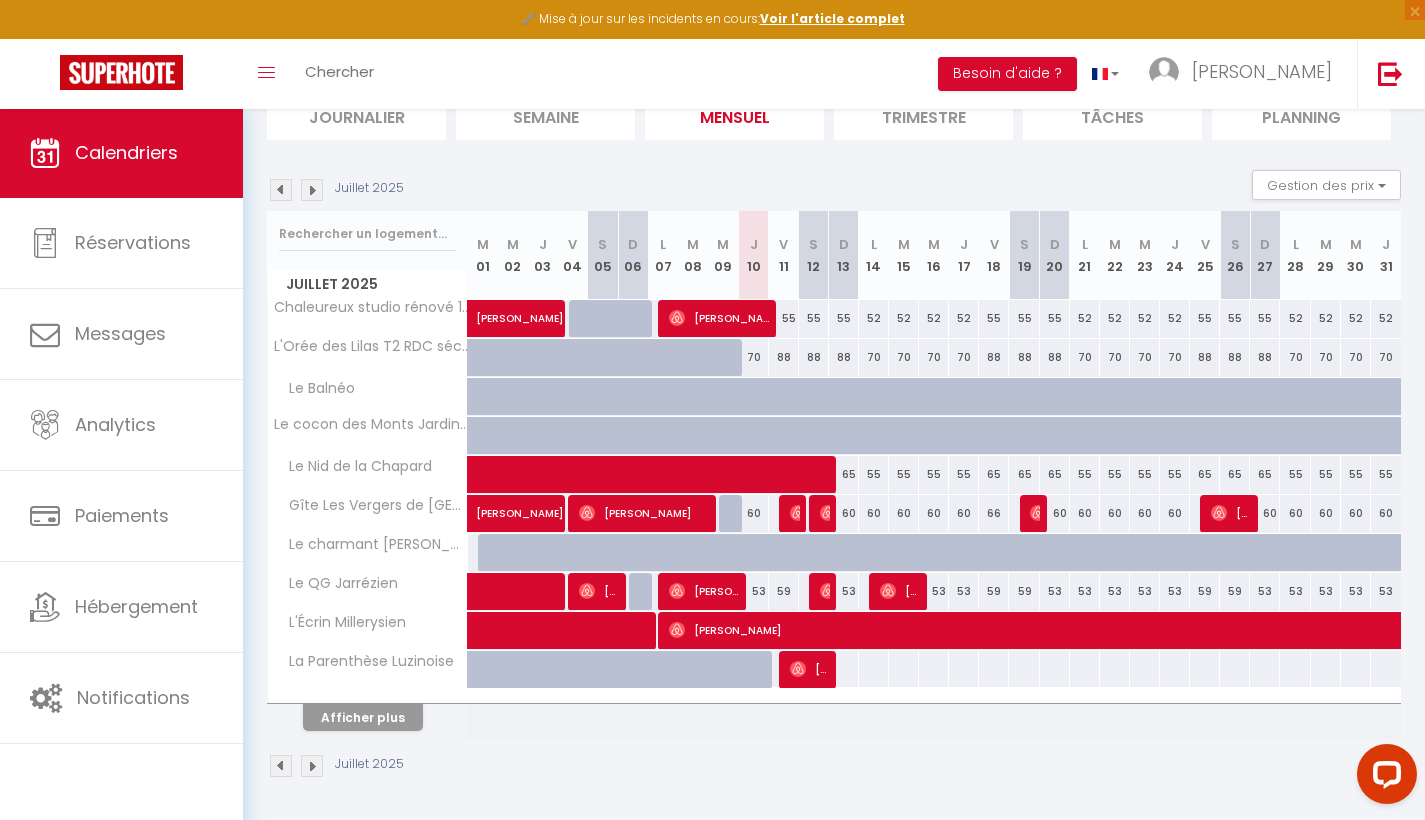 click on "Afficher plus" at bounding box center [363, 717] 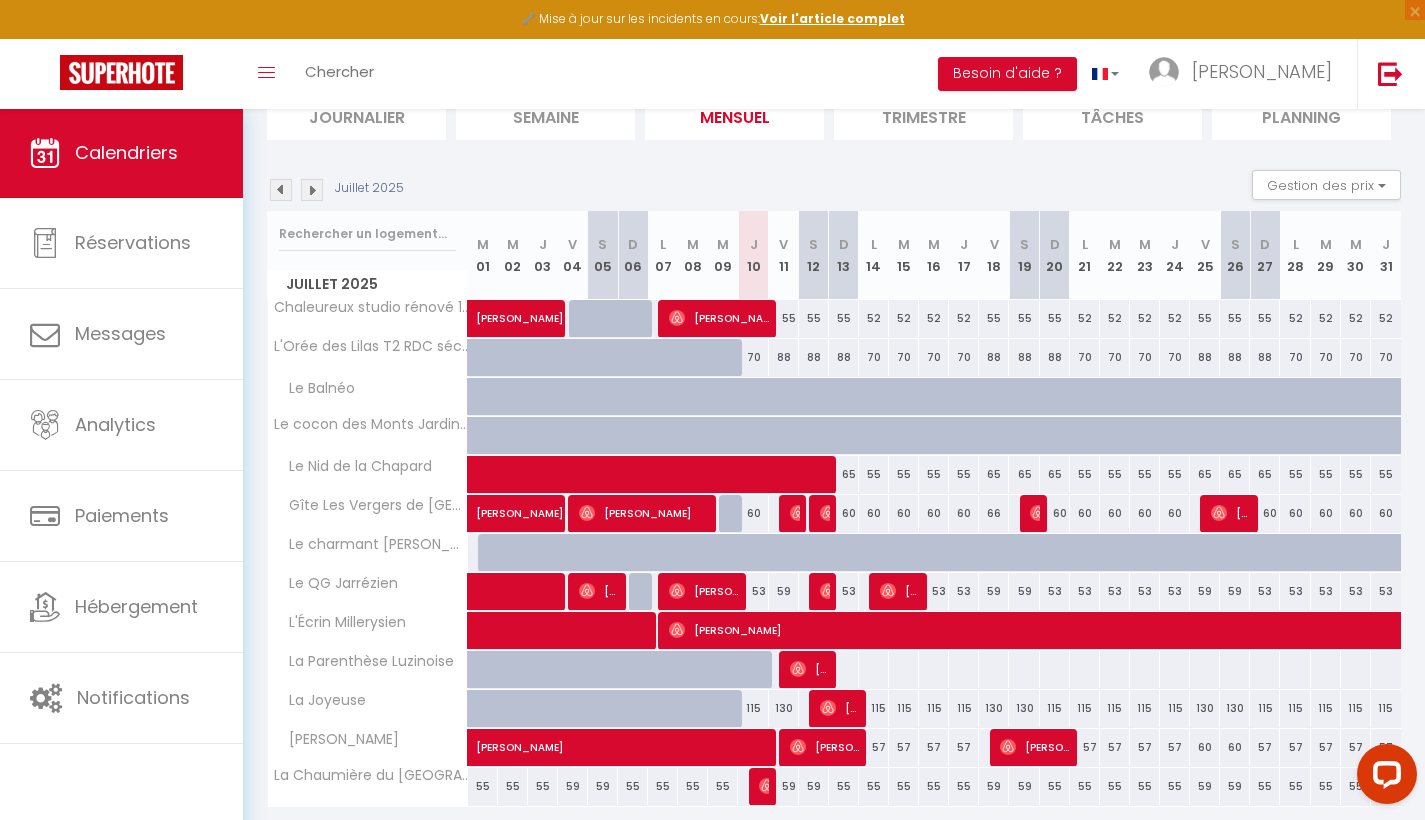 scroll, scrollTop: 223, scrollLeft: 0, axis: vertical 